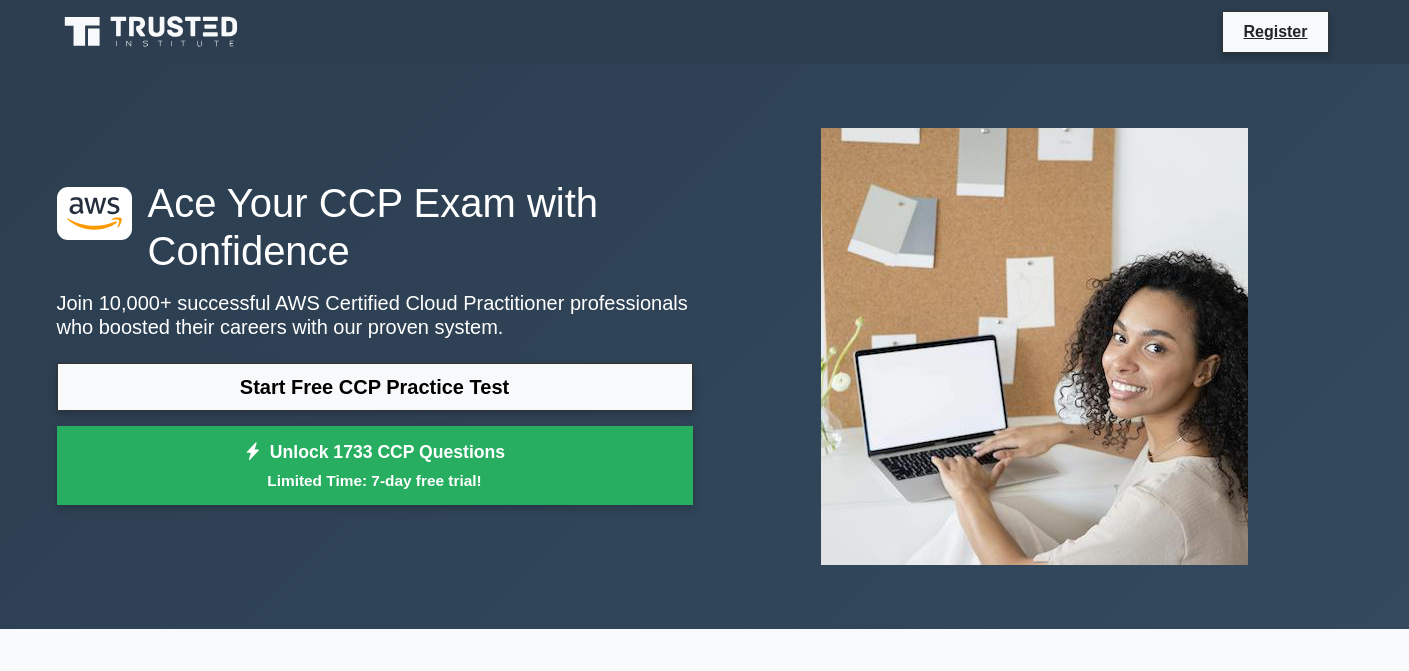 scroll, scrollTop: 0, scrollLeft: 0, axis: both 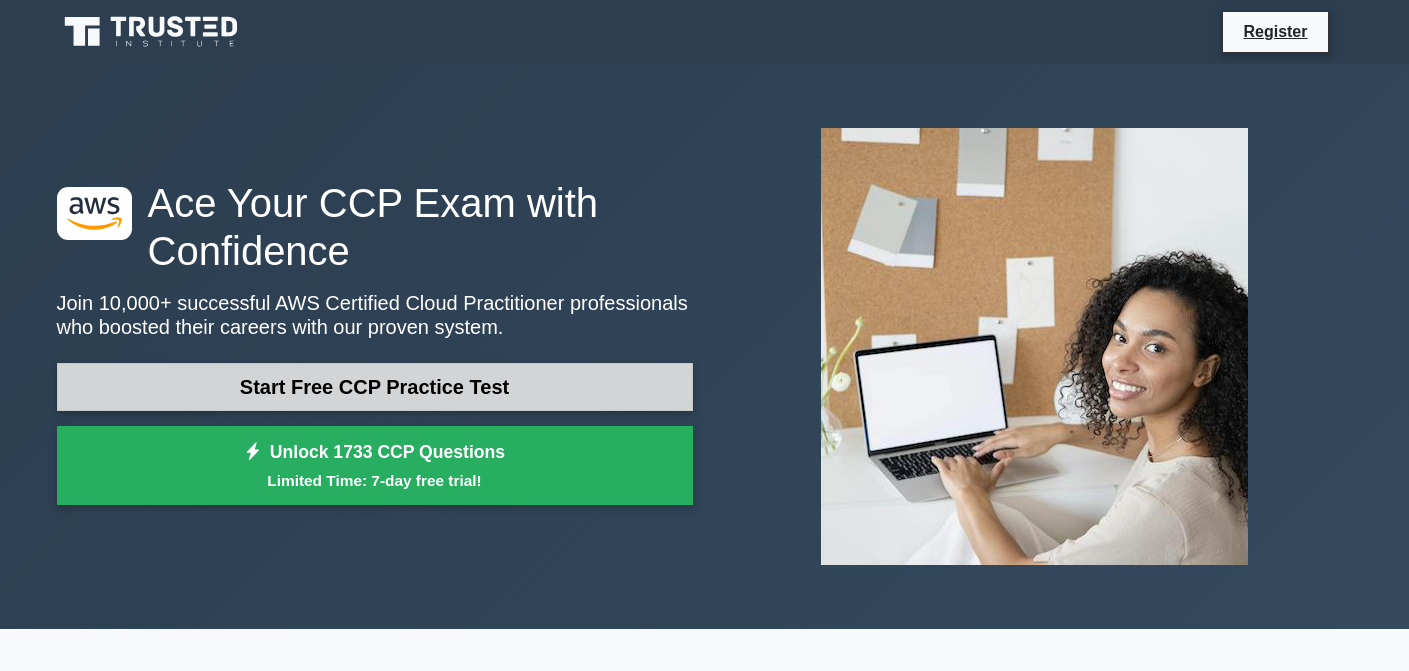click on "Start Free CCP Practice Test" at bounding box center (375, 387) 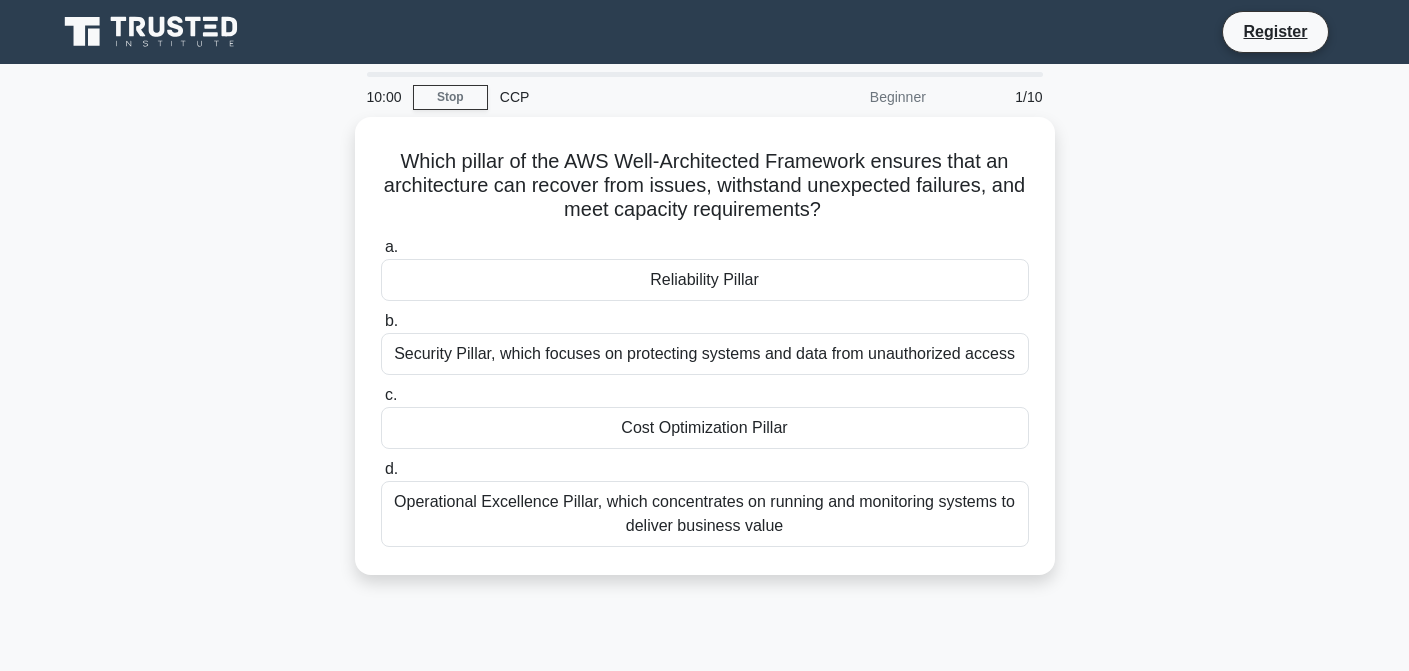 scroll, scrollTop: 0, scrollLeft: 0, axis: both 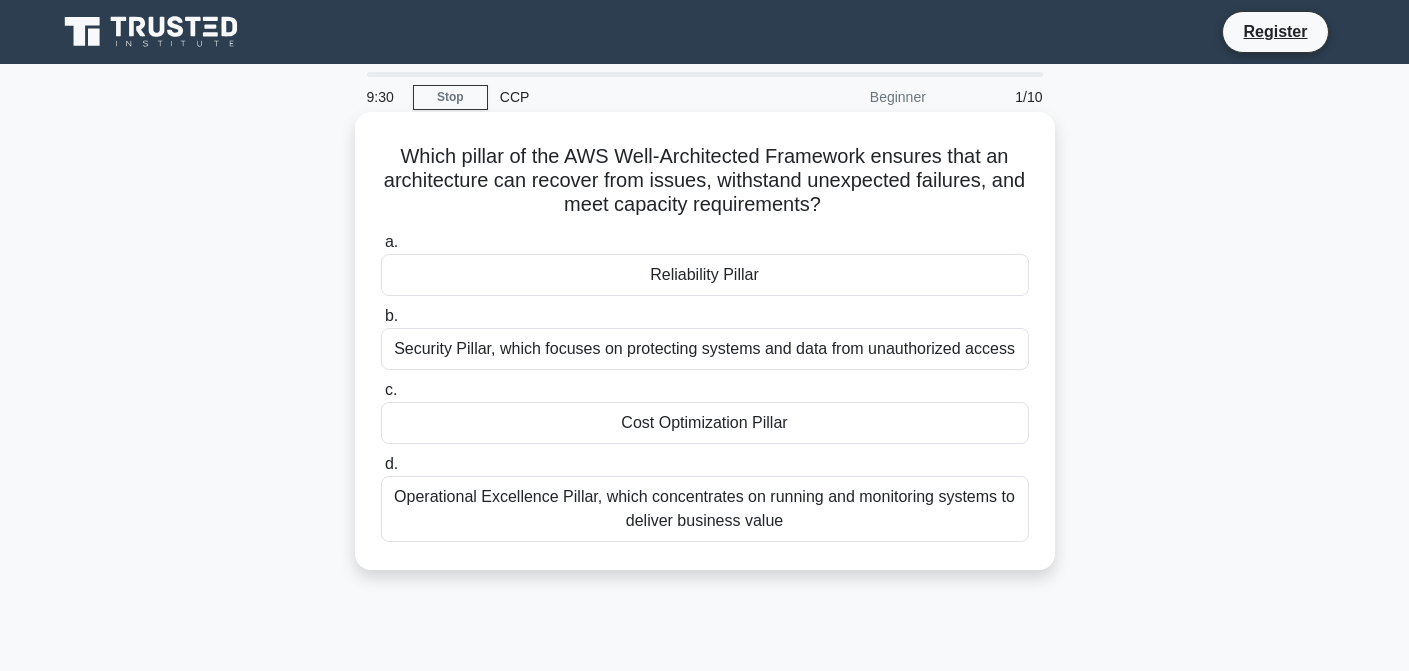 click on "Reliability Pillar" at bounding box center [705, 275] 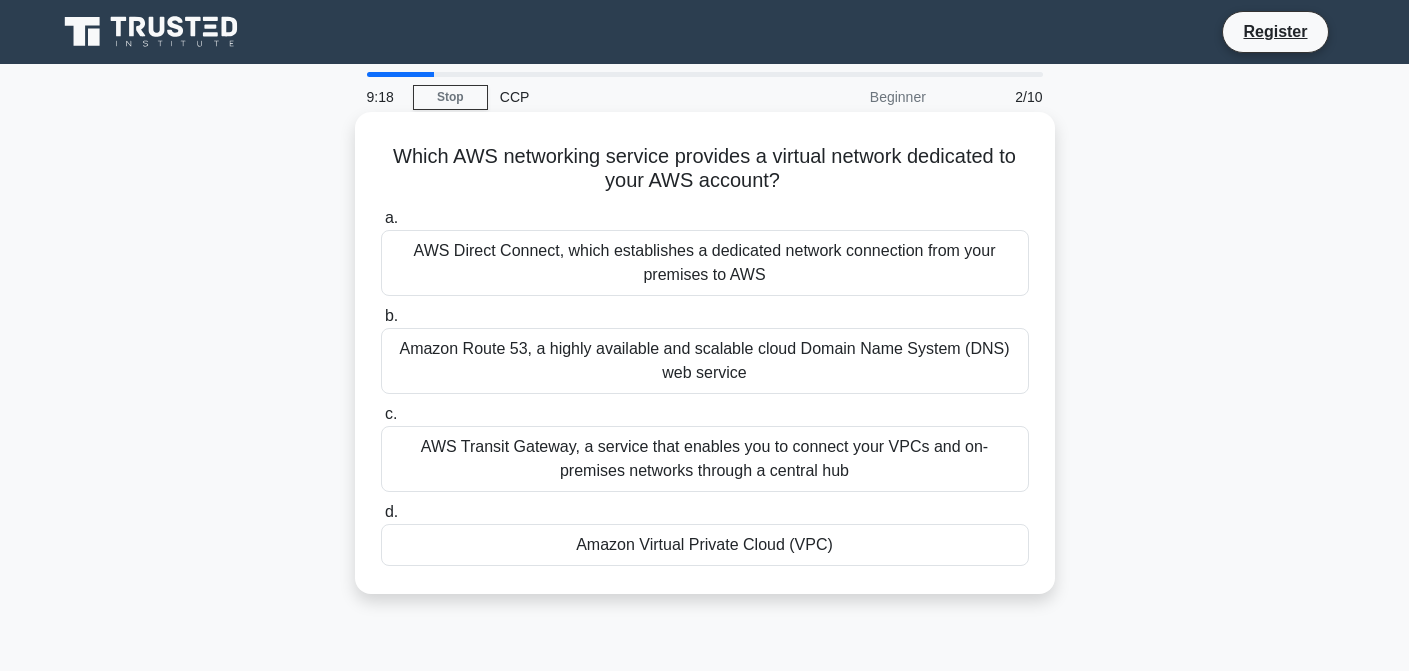 click on "Amazon Virtual Private Cloud (VPC)" at bounding box center (705, 545) 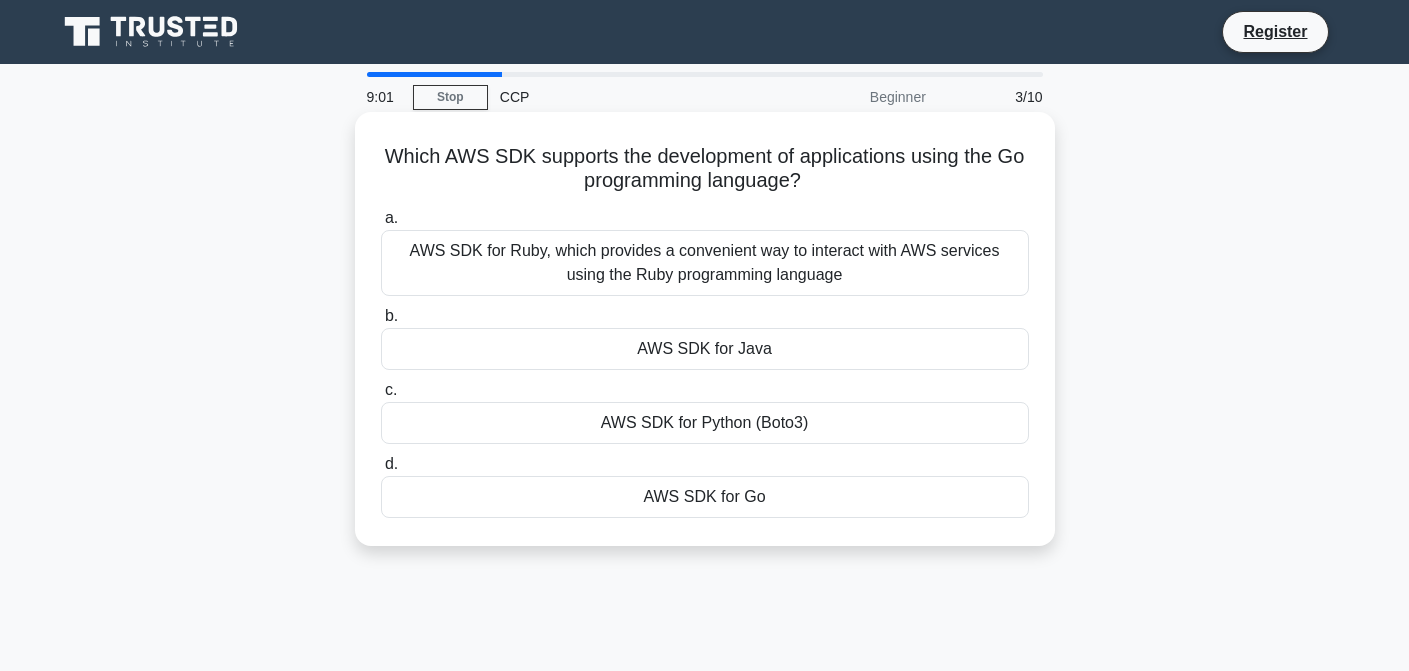 click on "AWS SDK for Go" at bounding box center (705, 497) 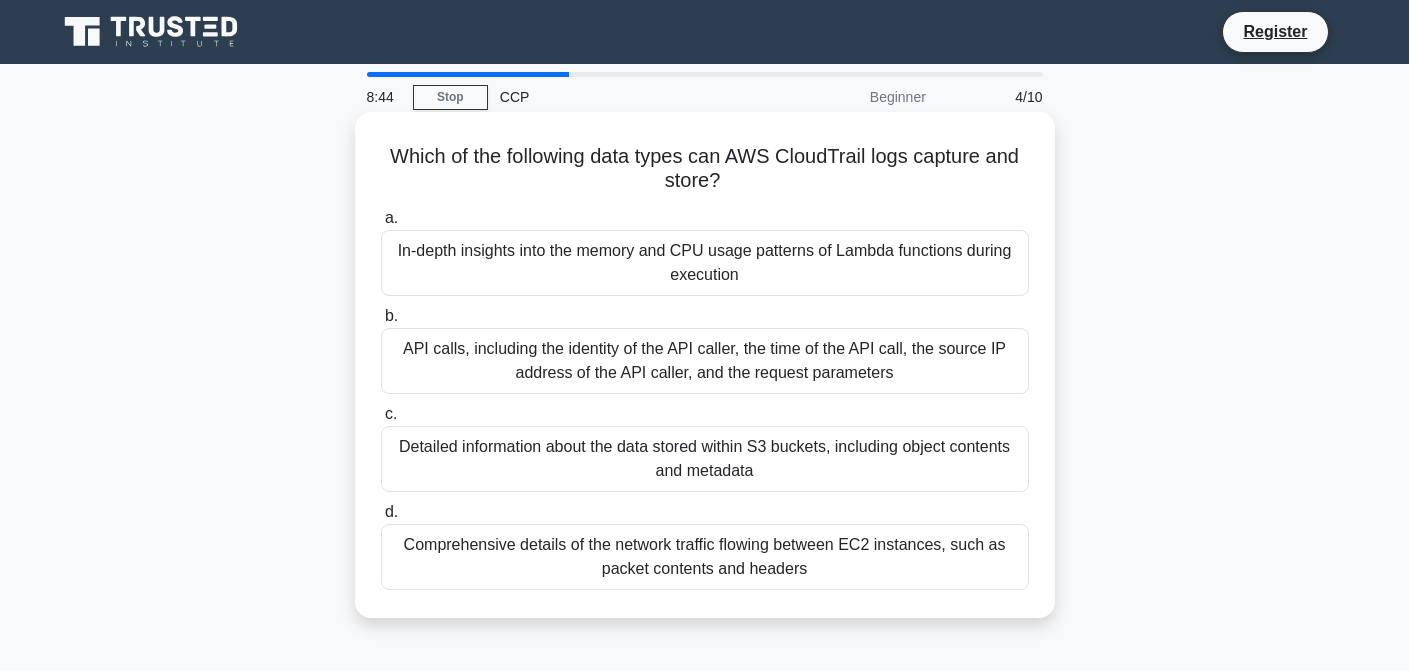 click on "Detailed information about the data stored within S3 buckets, including object contents and metadata" at bounding box center (705, 459) 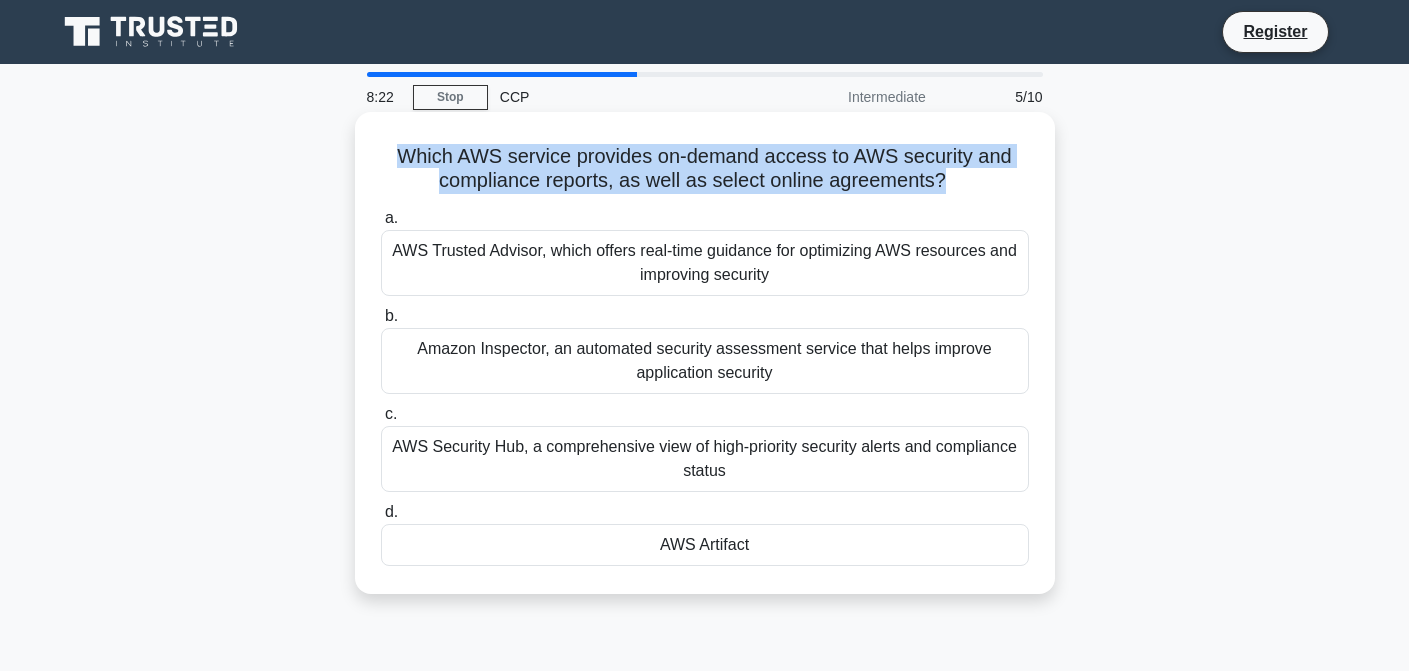 drag, startPoint x: 942, startPoint y: 187, endPoint x: 402, endPoint y: 156, distance: 540.8891 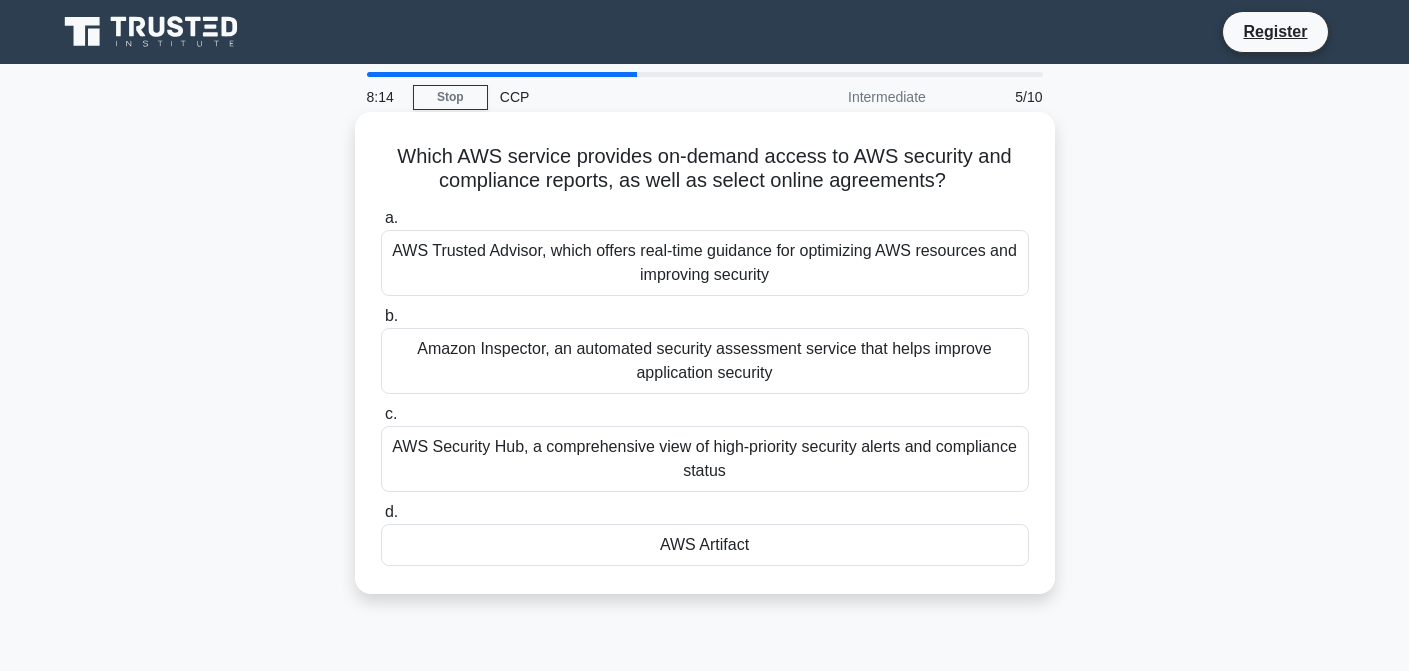 click on "AWS Artifact" at bounding box center [705, 545] 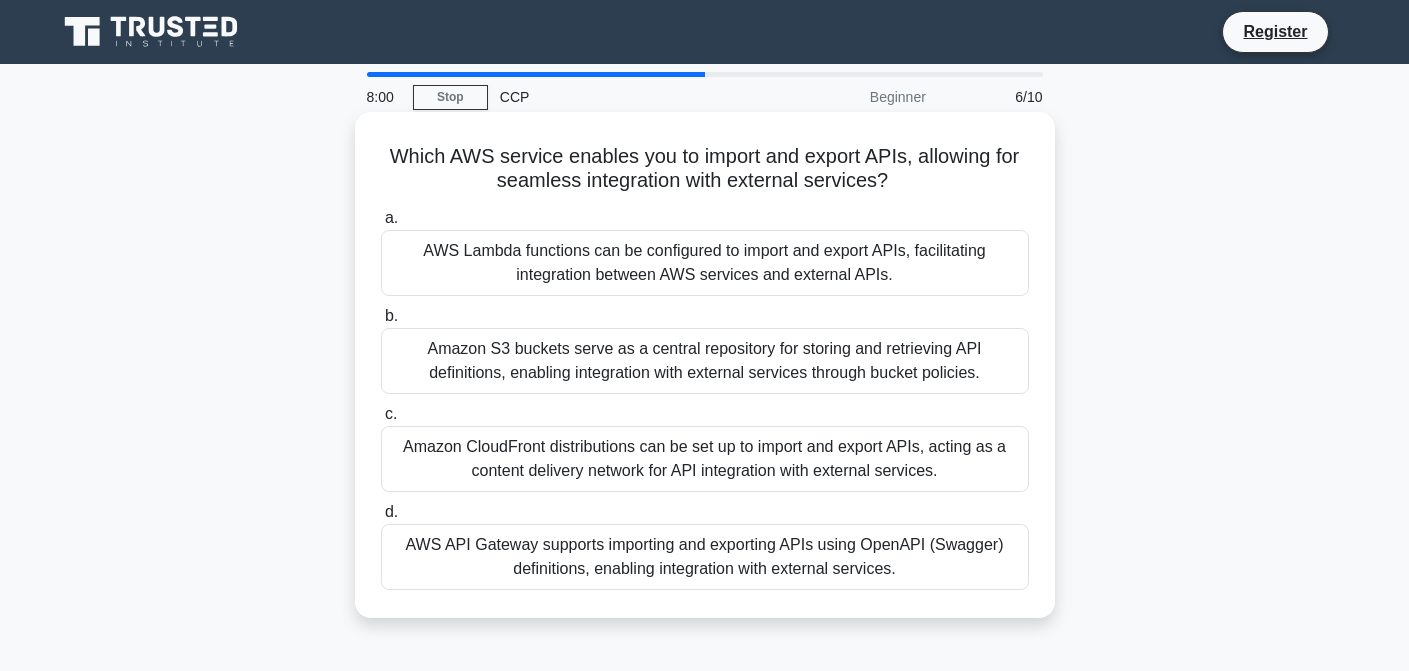 click on "AWS Lambda functions can be configured to import and export APIs, facilitating integration between AWS services and external APIs." at bounding box center [705, 263] 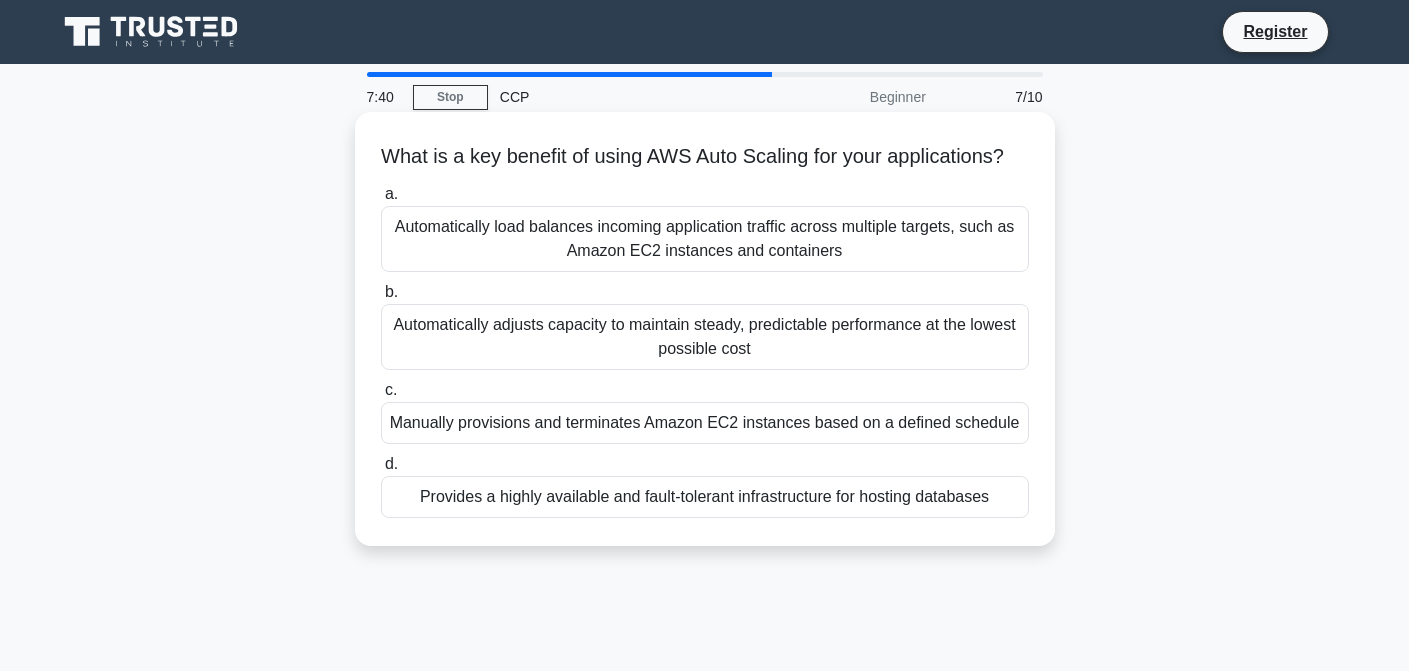 click on "Provides a highly available and fault-tolerant infrastructure for hosting databases" at bounding box center (705, 497) 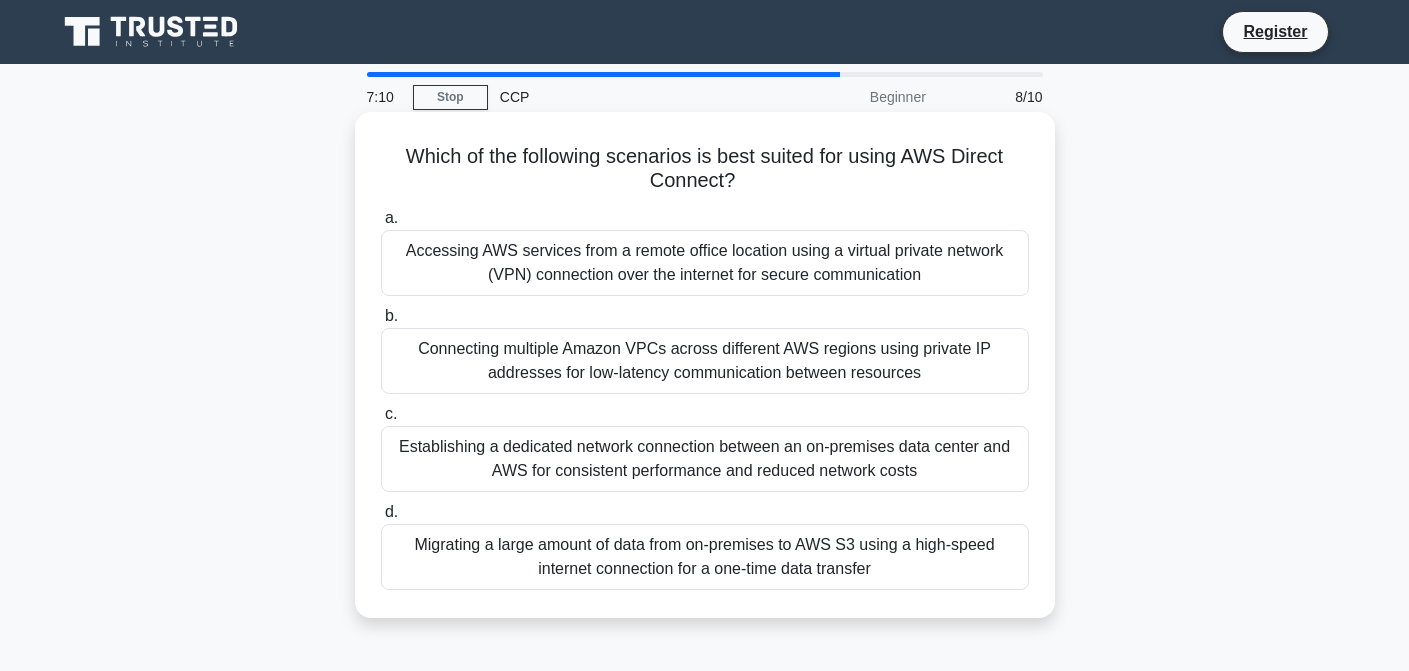 click on "Establishing a dedicated network connection between an on-premises data center and AWS for consistent performance and reduced network costs" at bounding box center [705, 459] 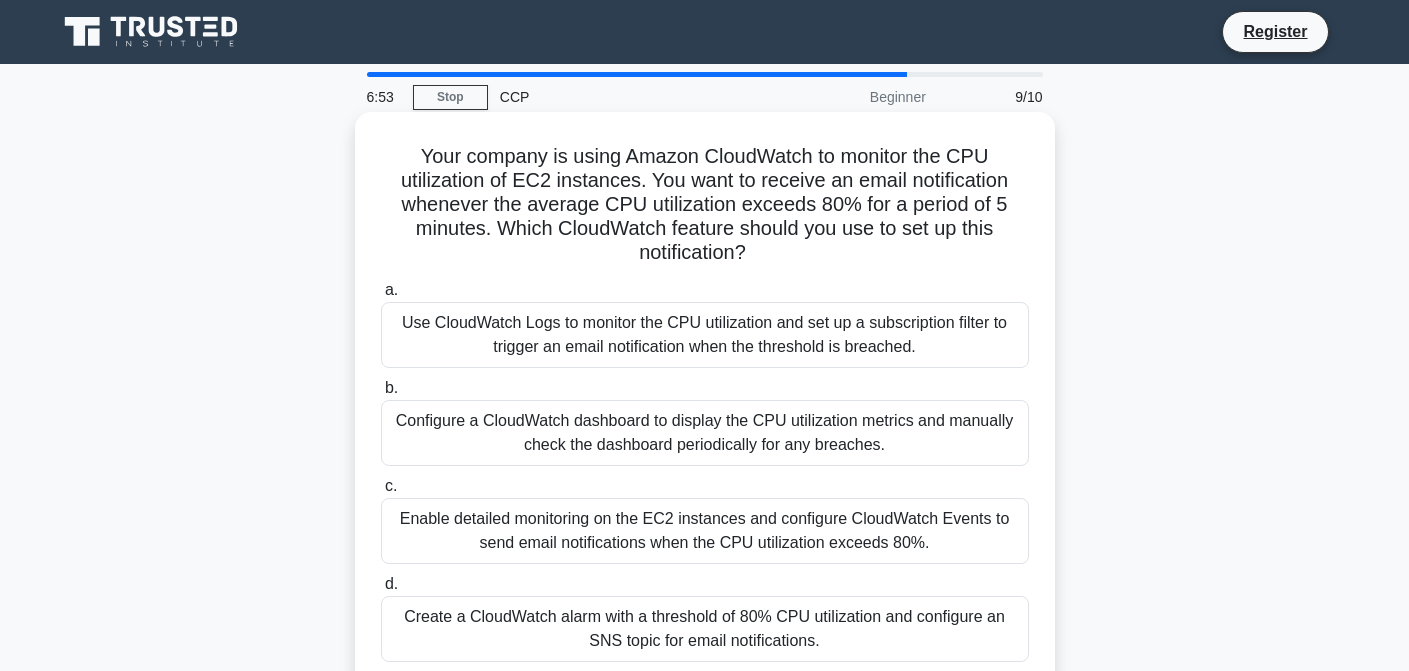 click on "Create a CloudWatch alarm with a threshold of 80% CPU utilization and configure an SNS topic for email notifications." at bounding box center (705, 629) 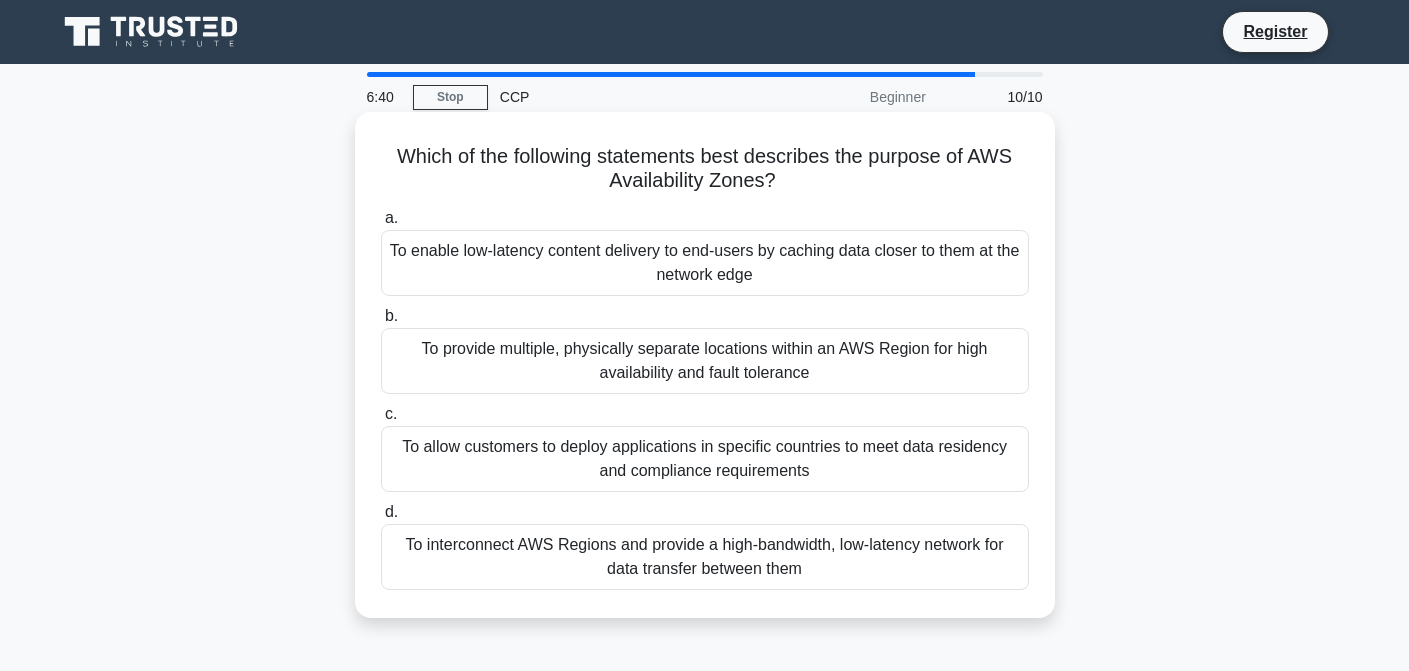 click on "To provide multiple, physically separate locations within an AWS Region for high availability and fault tolerance" at bounding box center (705, 361) 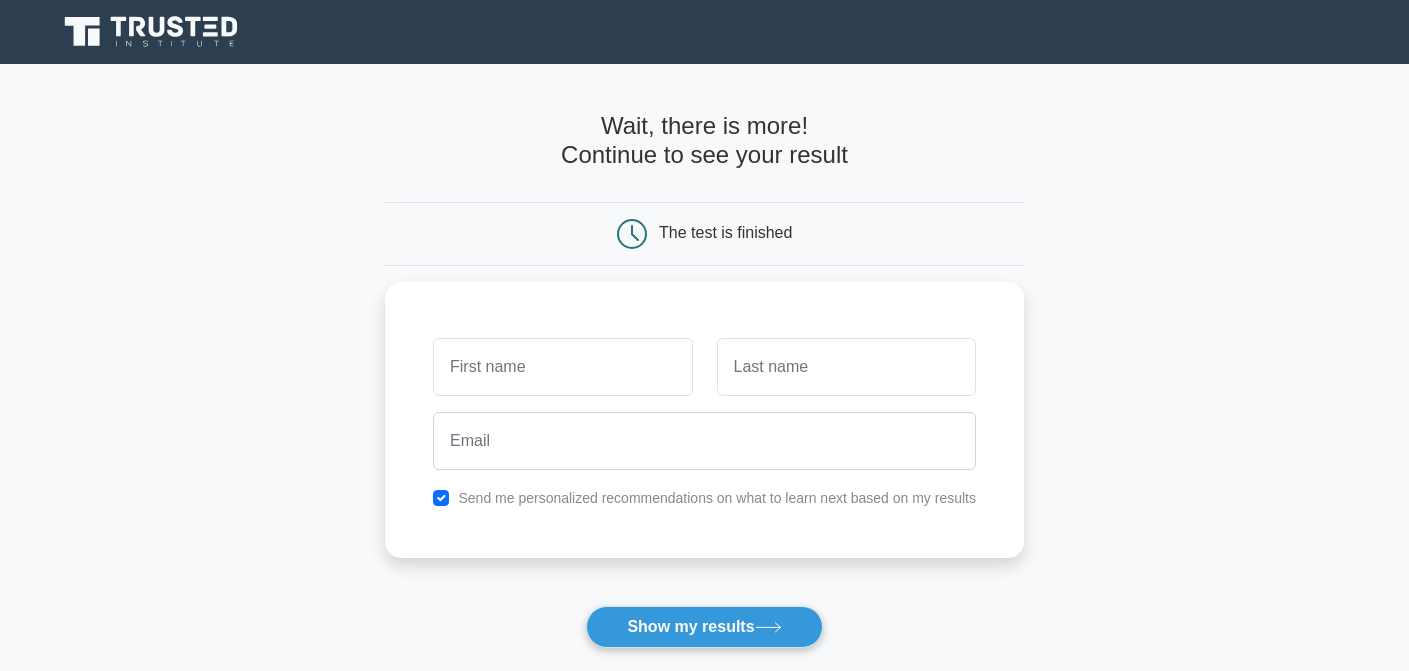 scroll, scrollTop: 0, scrollLeft: 0, axis: both 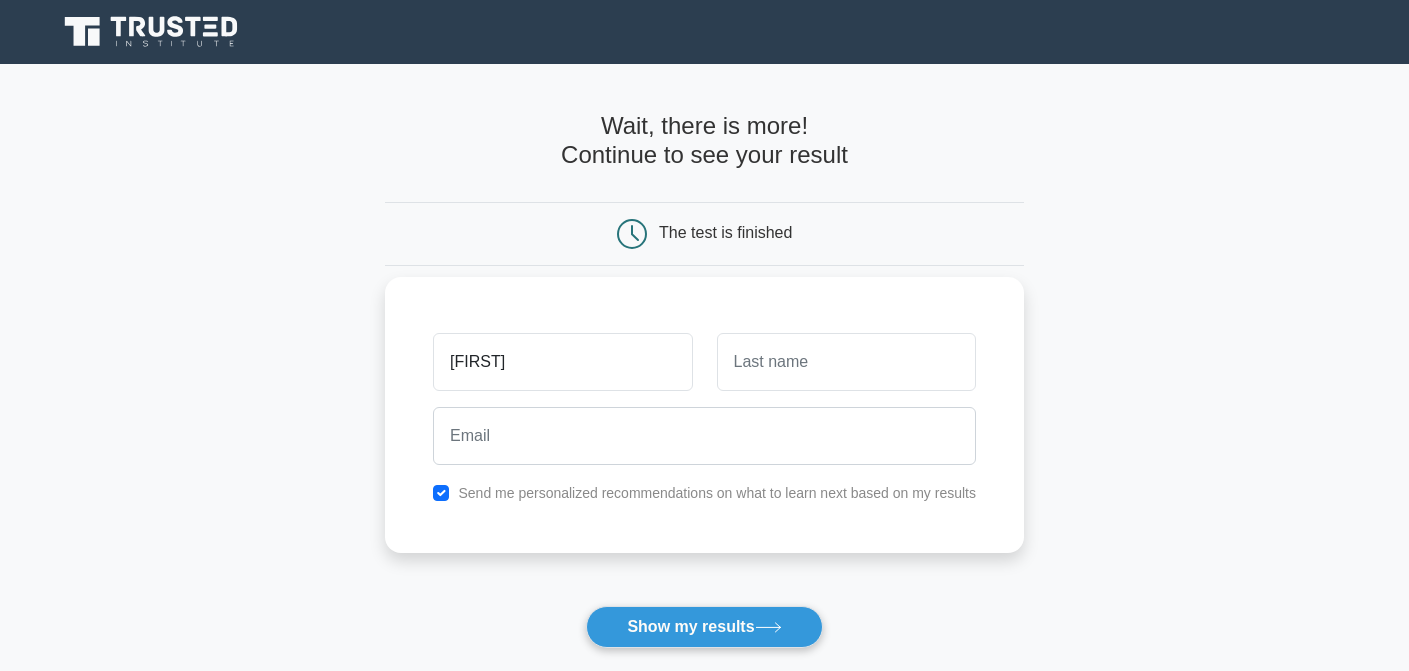 type on "[FIRST]" 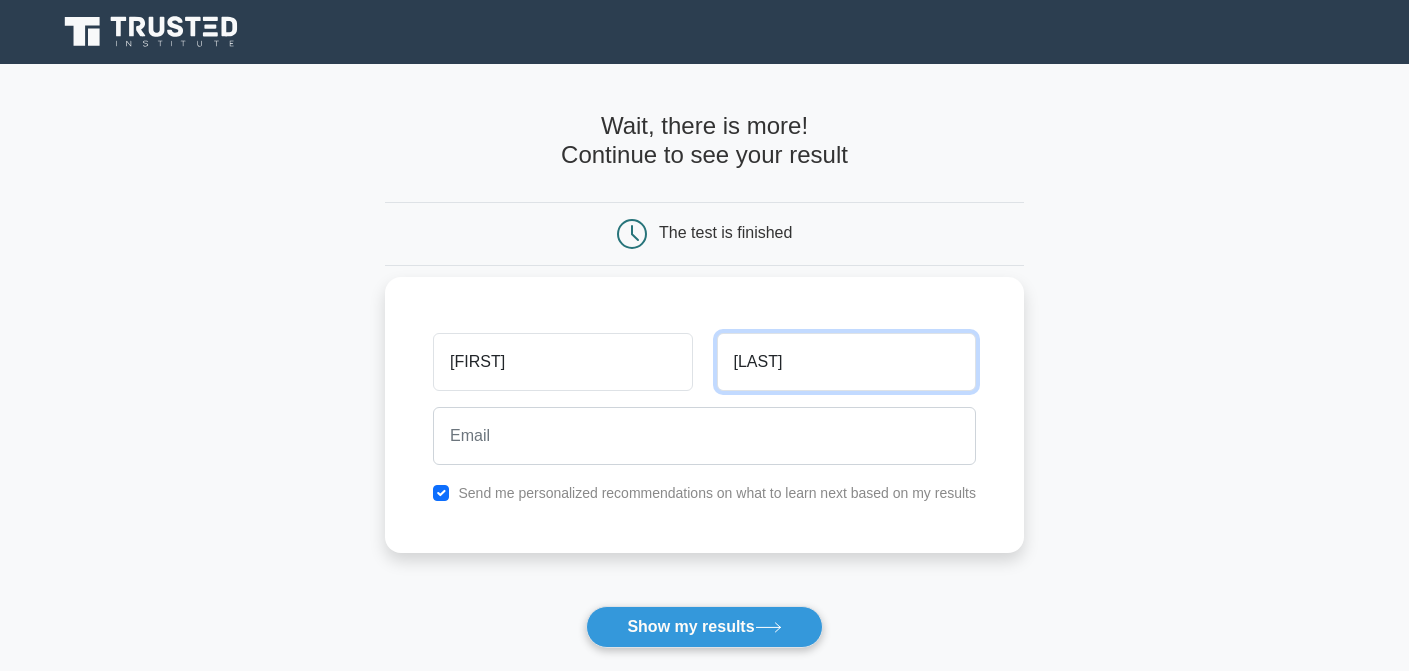 type on "[LAST]" 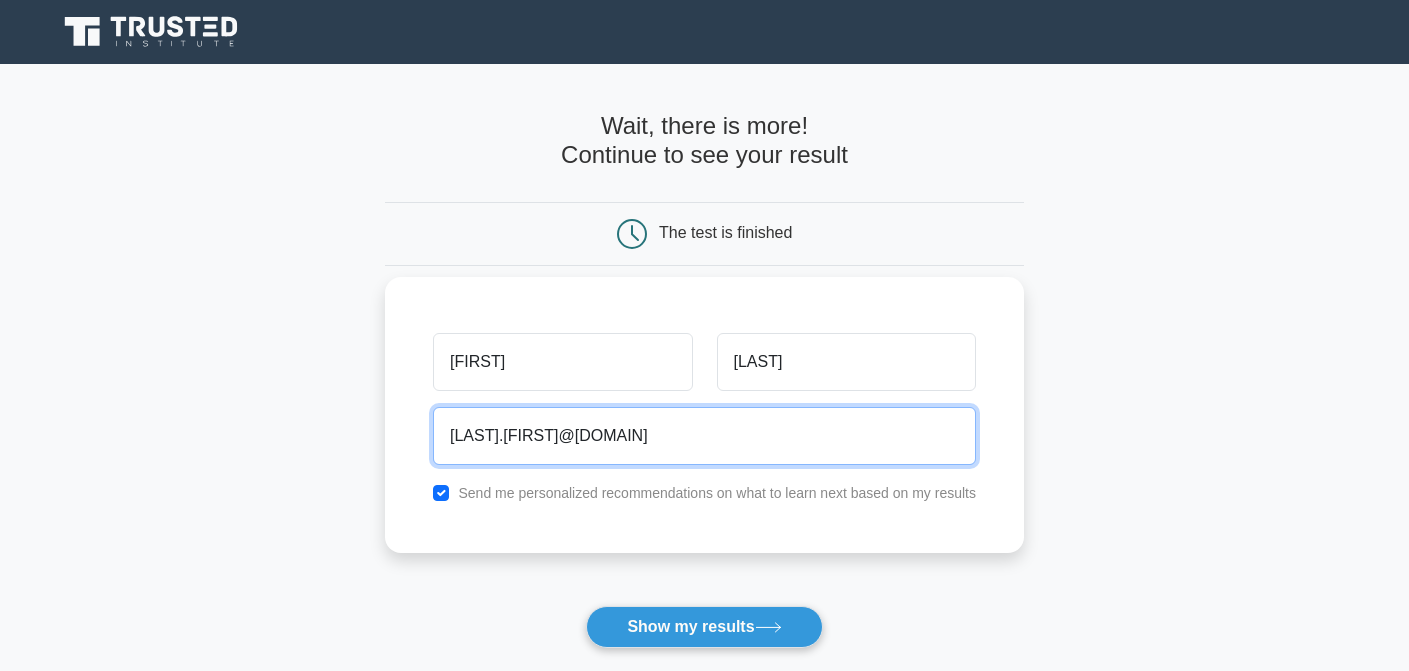type on "[LAST].[FIRST]@[DOMAIN]" 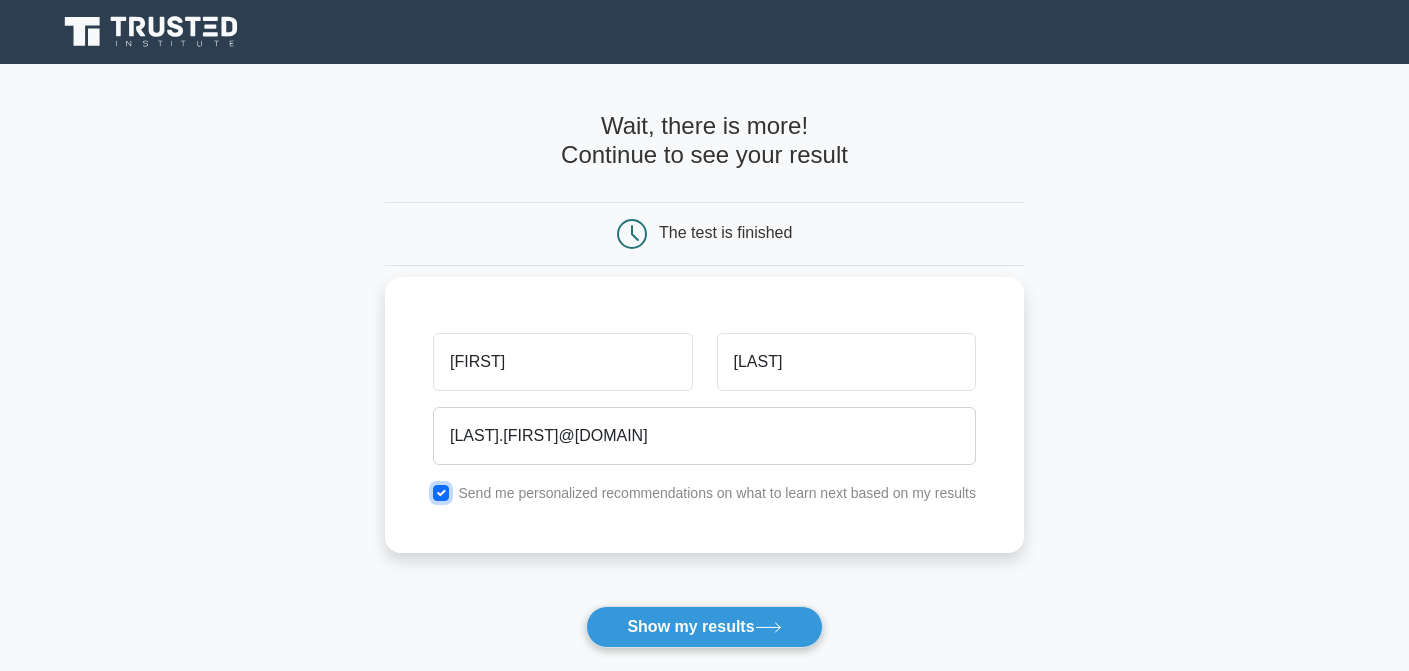 click at bounding box center (441, 493) 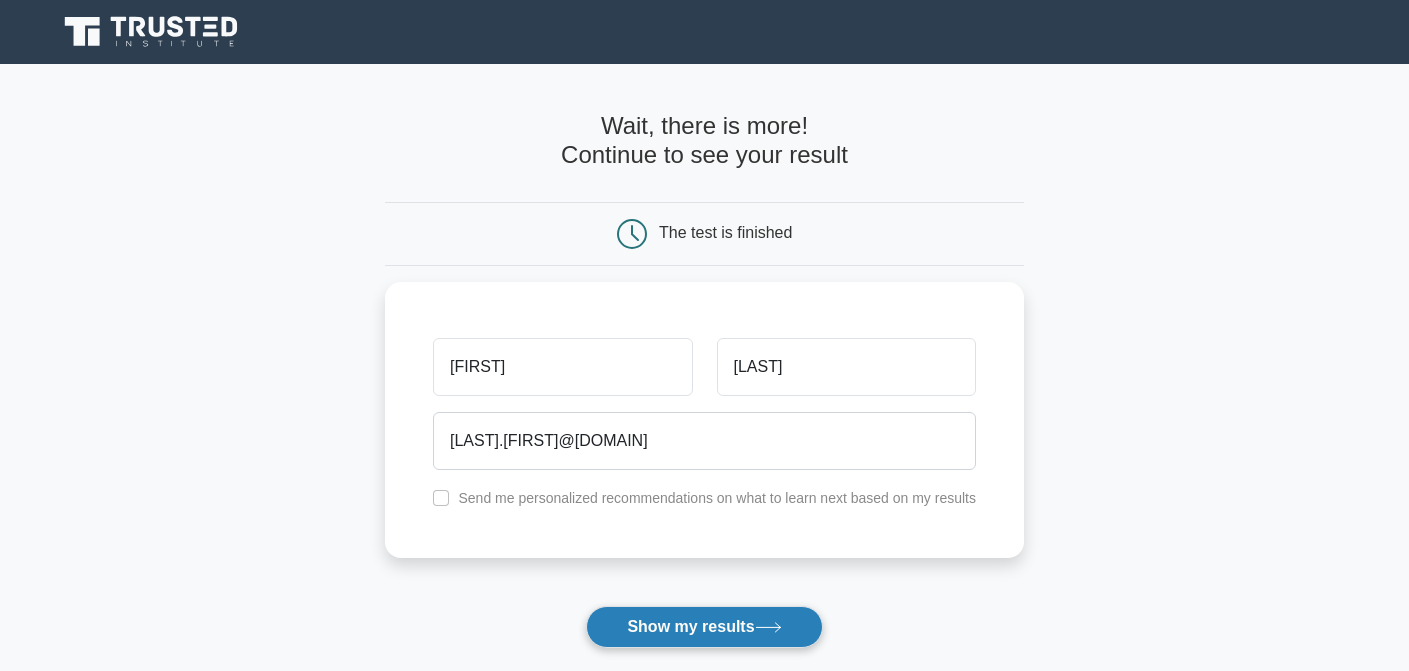 click on "Show my results" at bounding box center (704, 627) 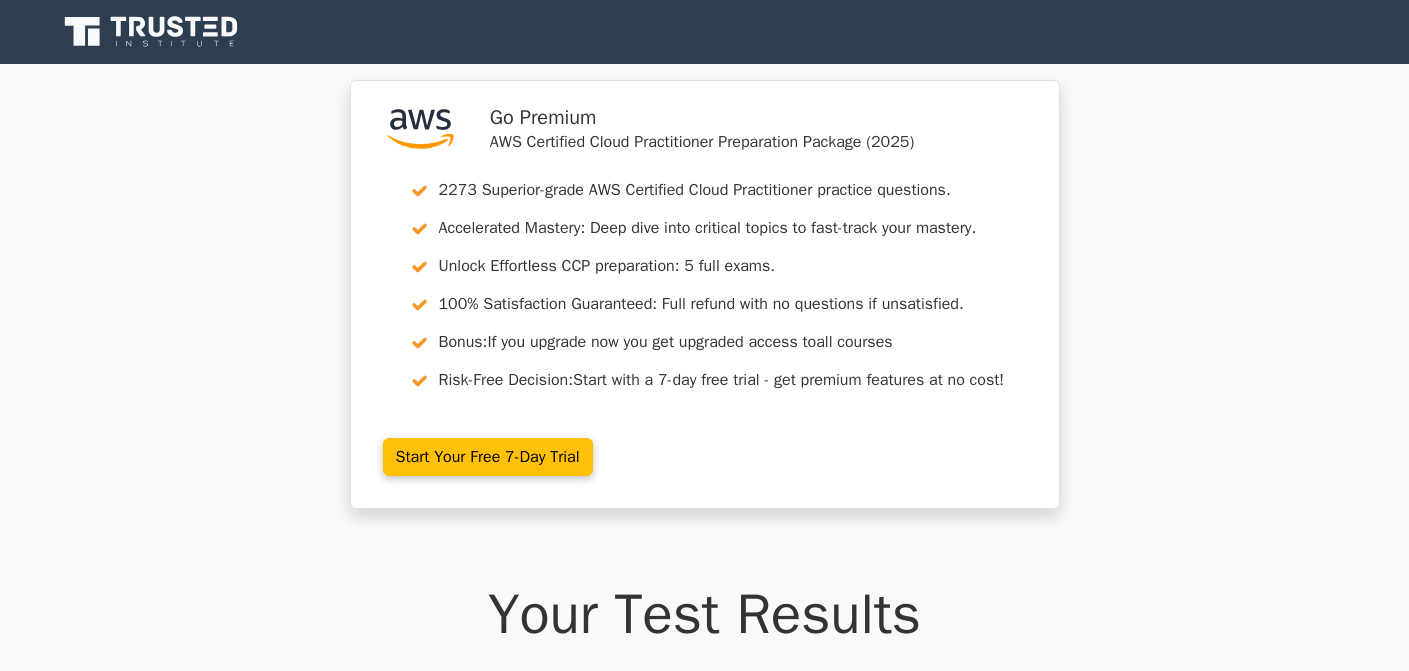 scroll, scrollTop: 0, scrollLeft: 0, axis: both 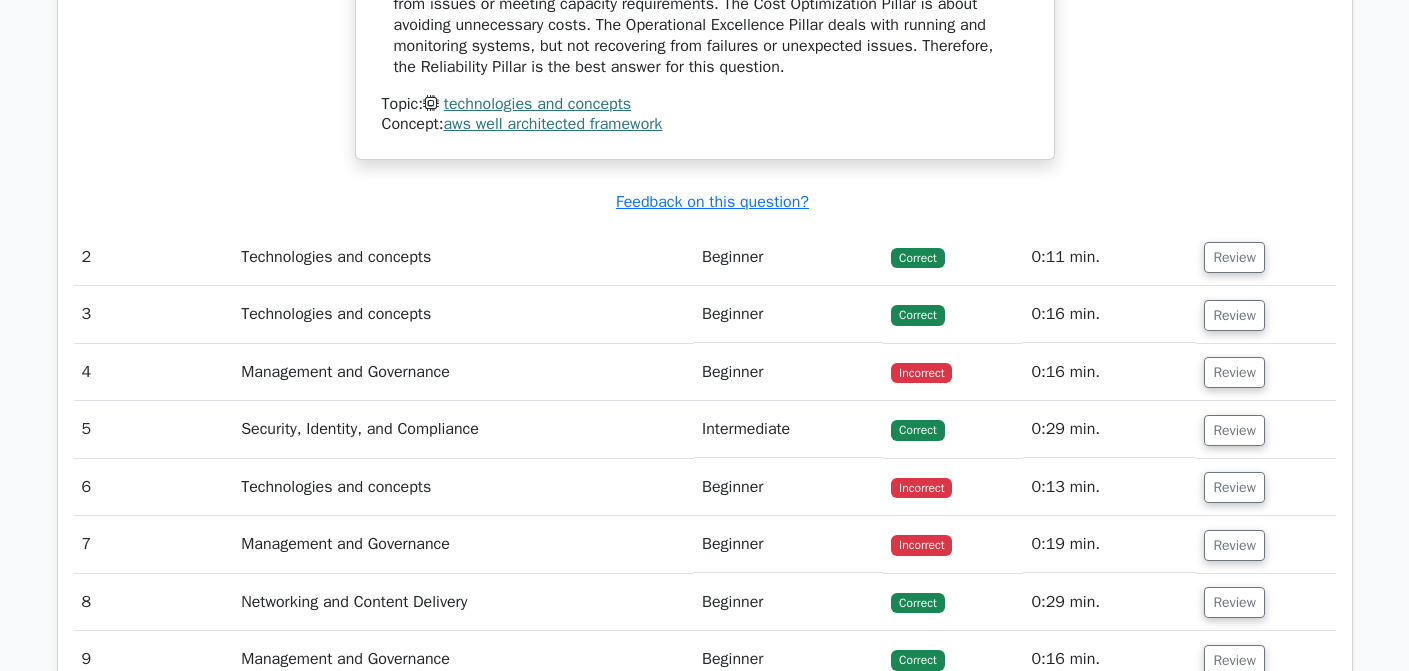 click on "Incorrect" at bounding box center (921, 373) 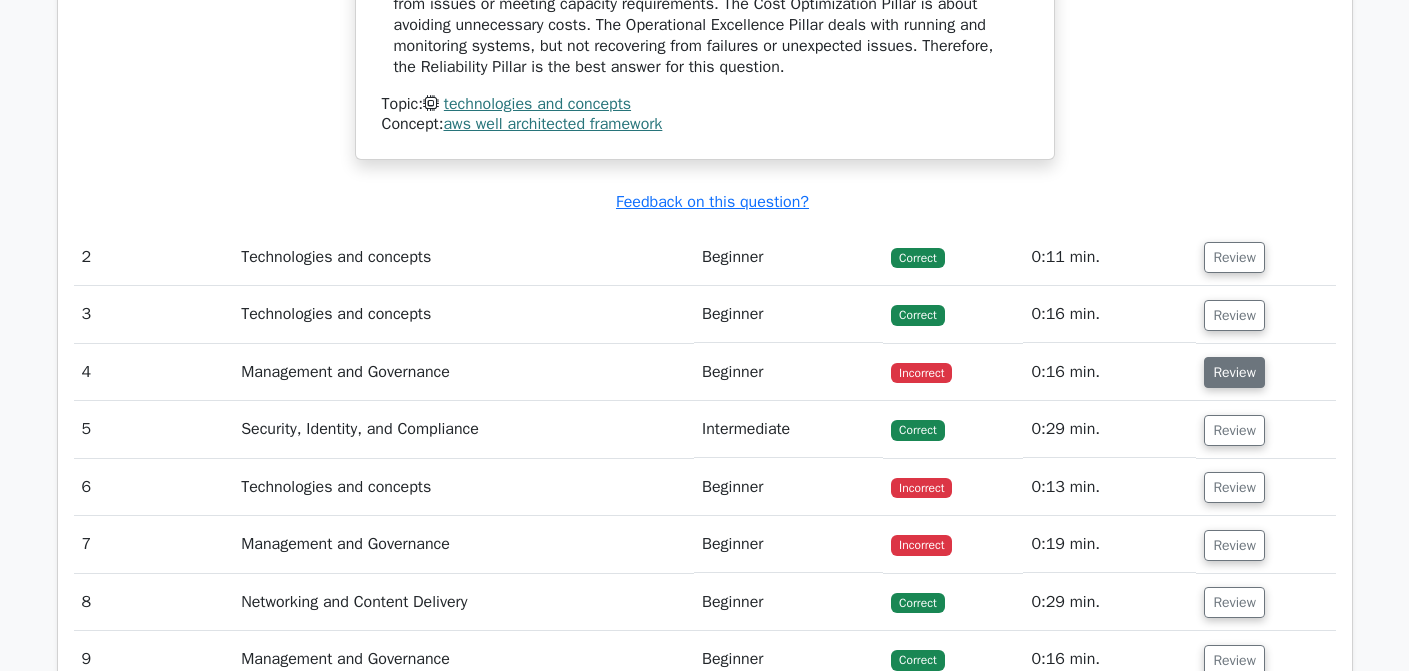 click on "Review" at bounding box center [1234, 372] 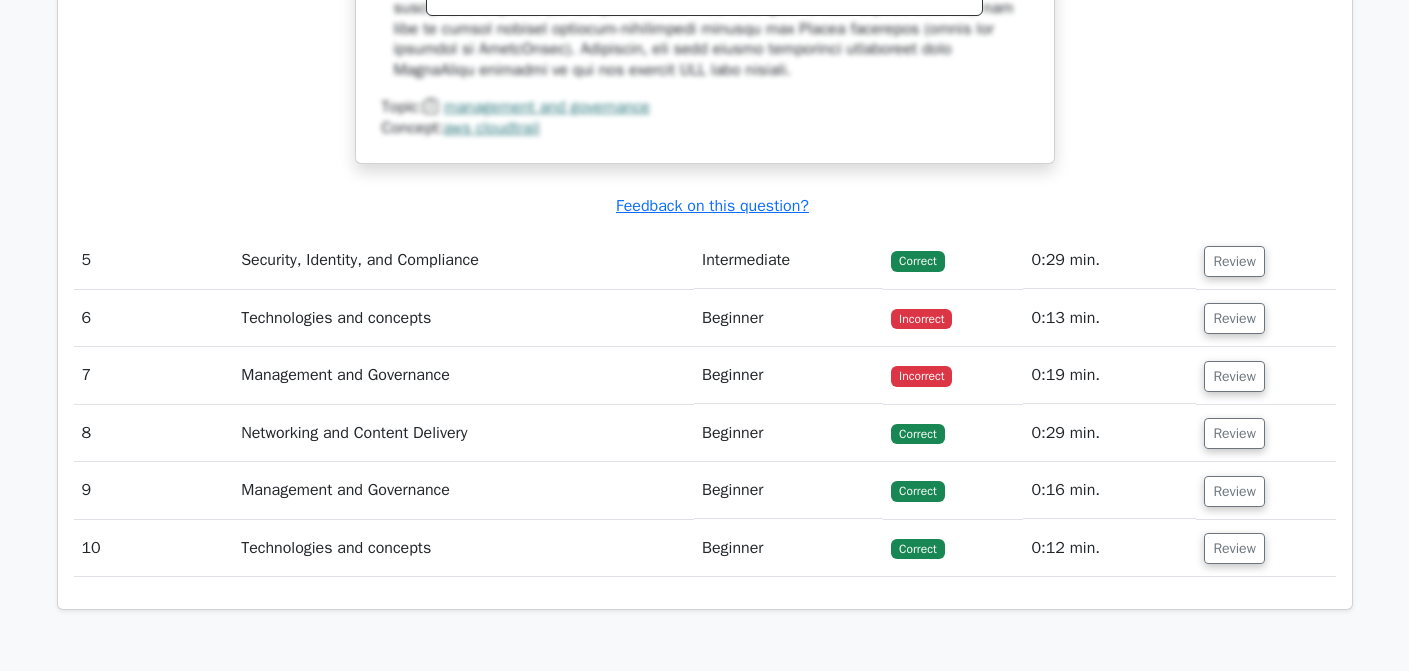 scroll, scrollTop: 3248, scrollLeft: 0, axis: vertical 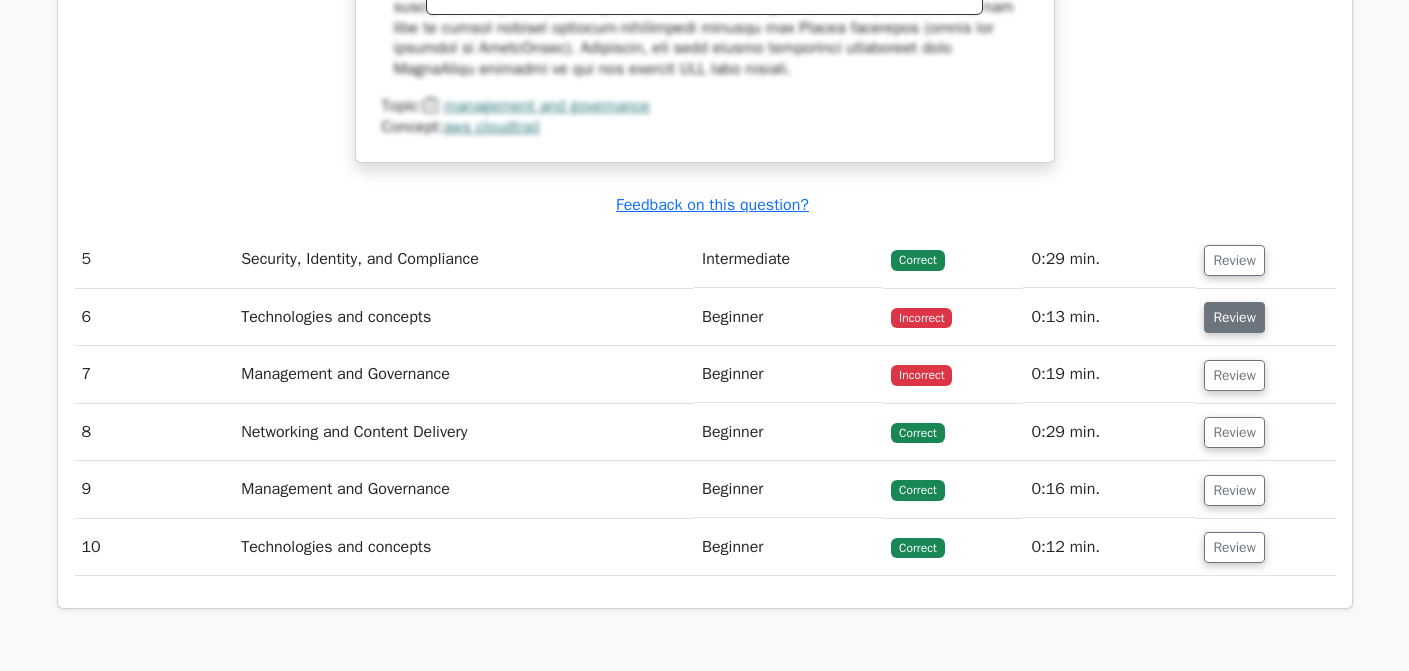 click on "Review" at bounding box center (1234, 317) 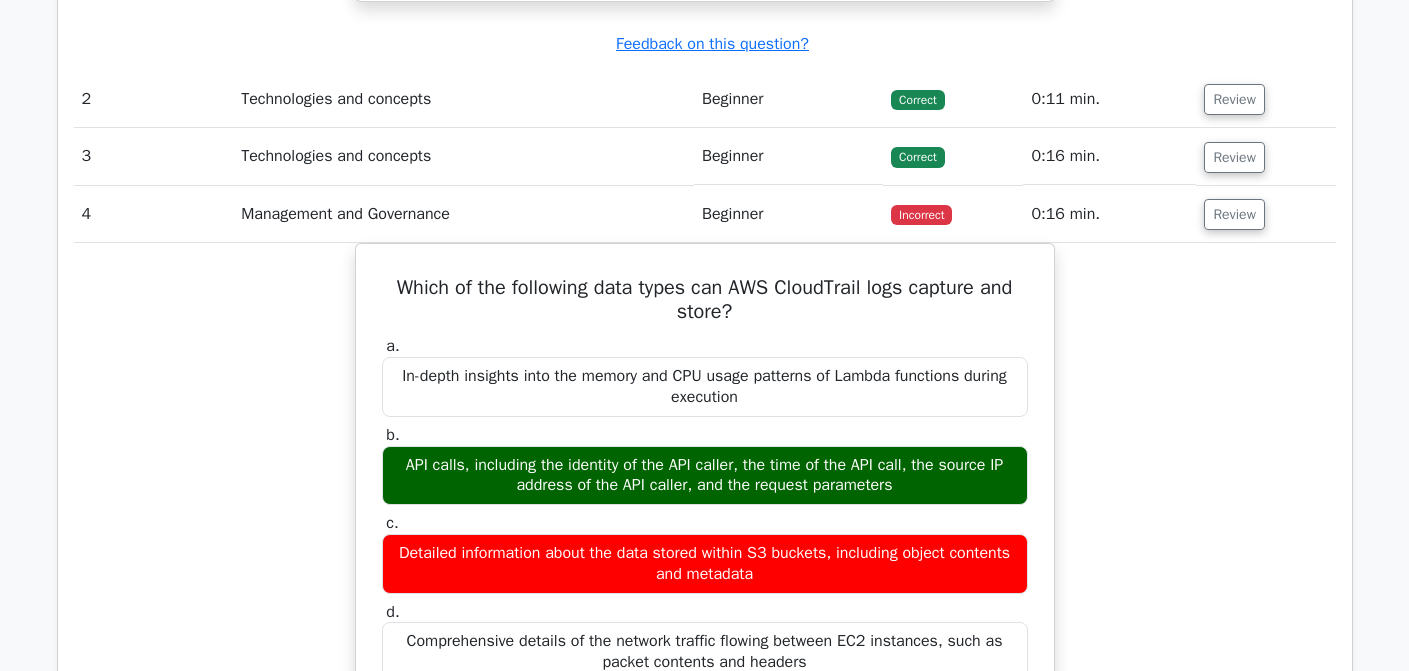 scroll, scrollTop: 2279, scrollLeft: 0, axis: vertical 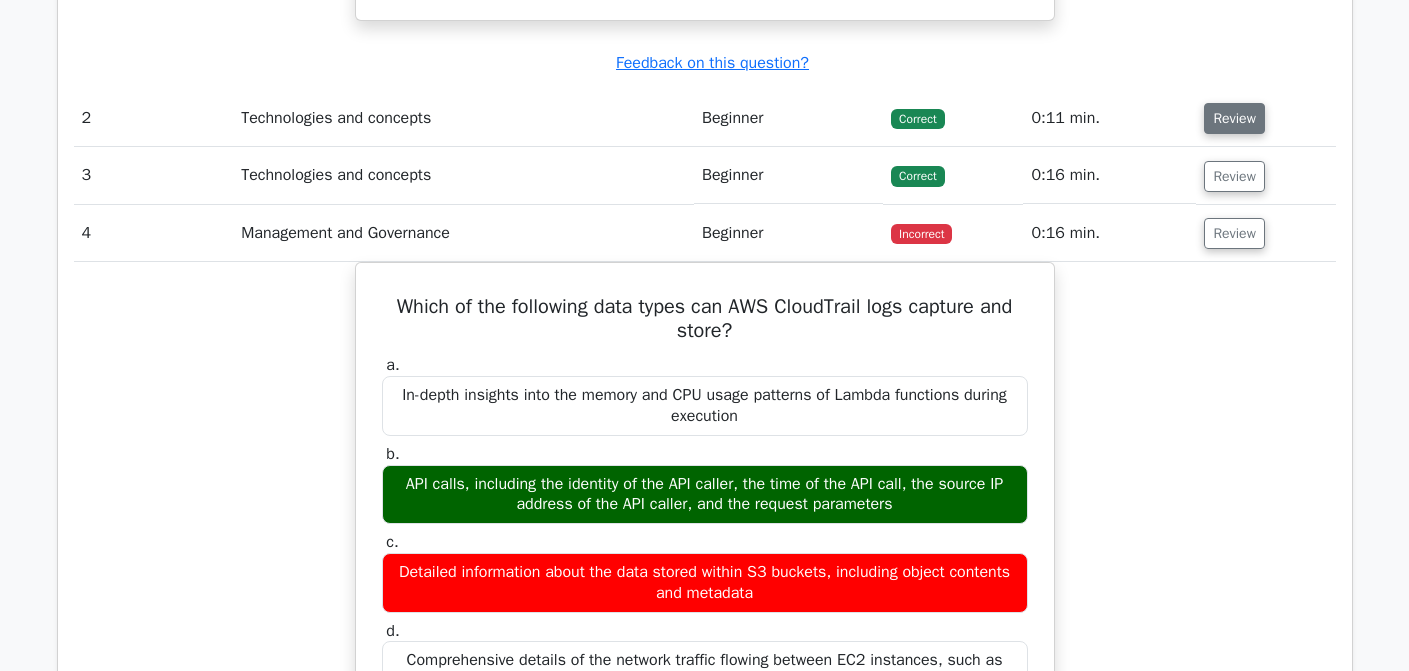 click on "Review" at bounding box center [1234, 118] 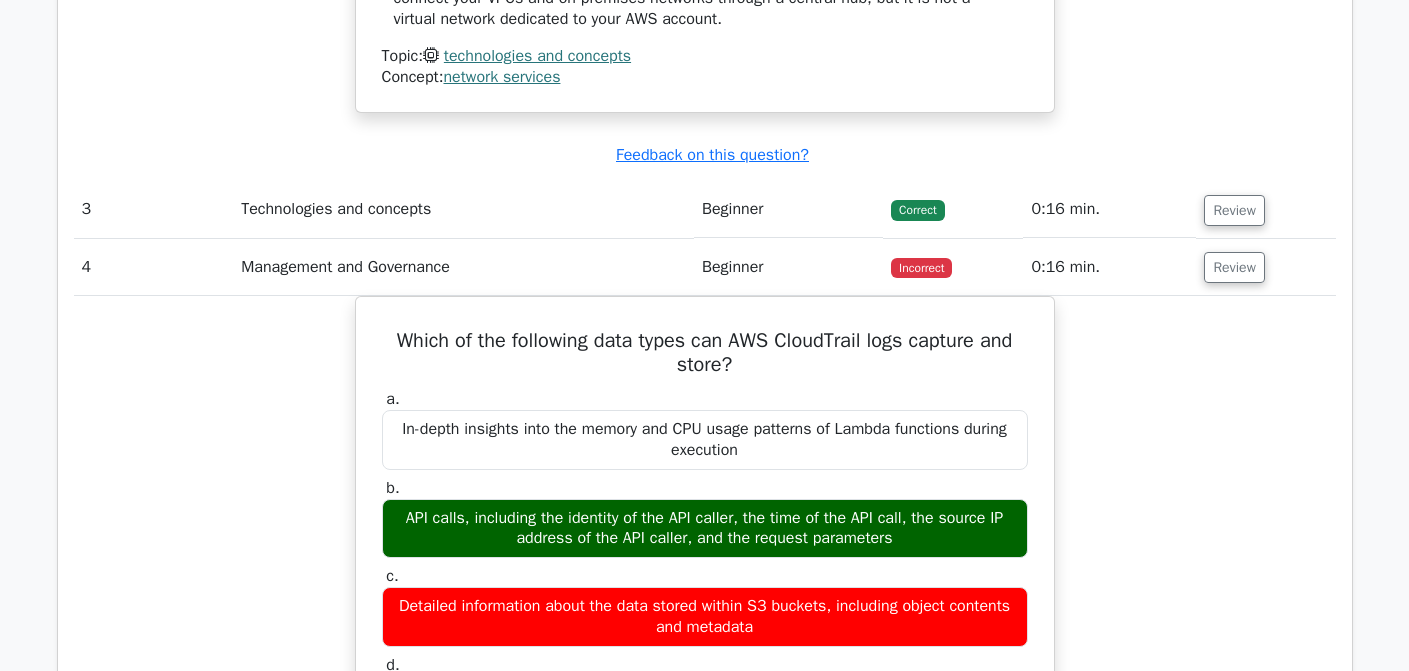 scroll, scrollTop: 3081, scrollLeft: 0, axis: vertical 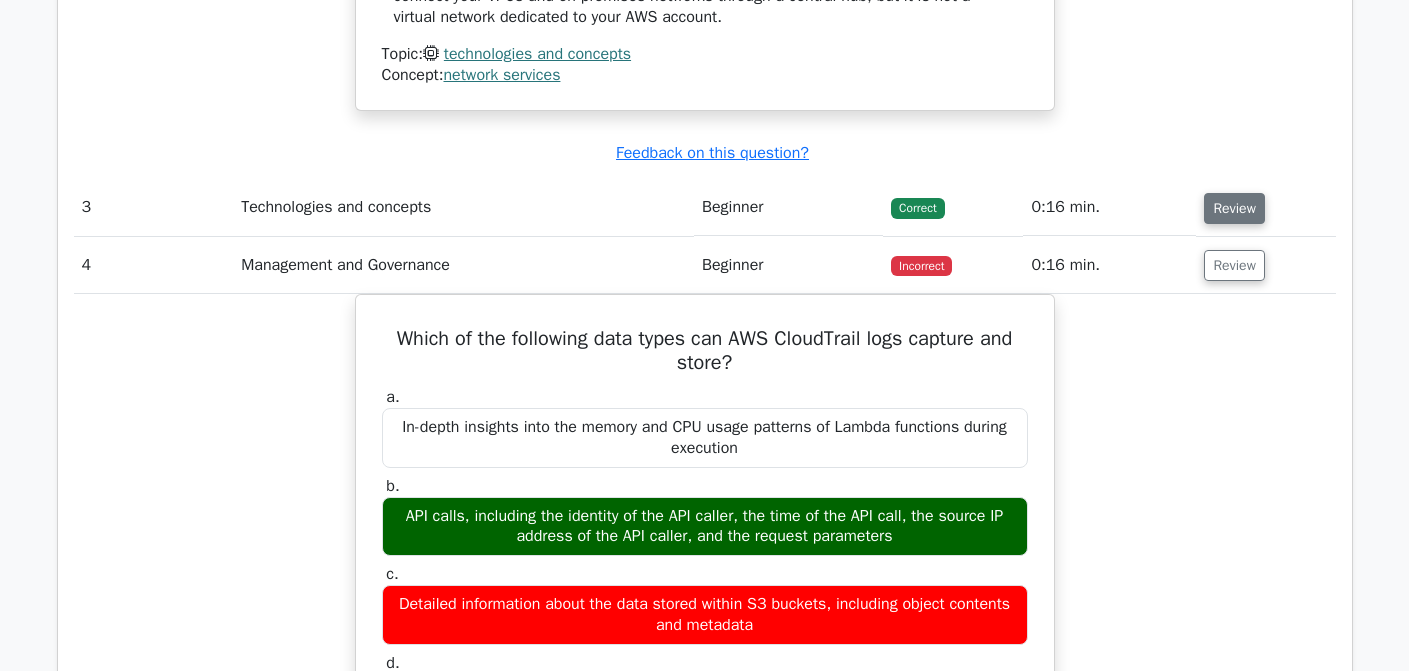 click on "Review" at bounding box center [1234, 208] 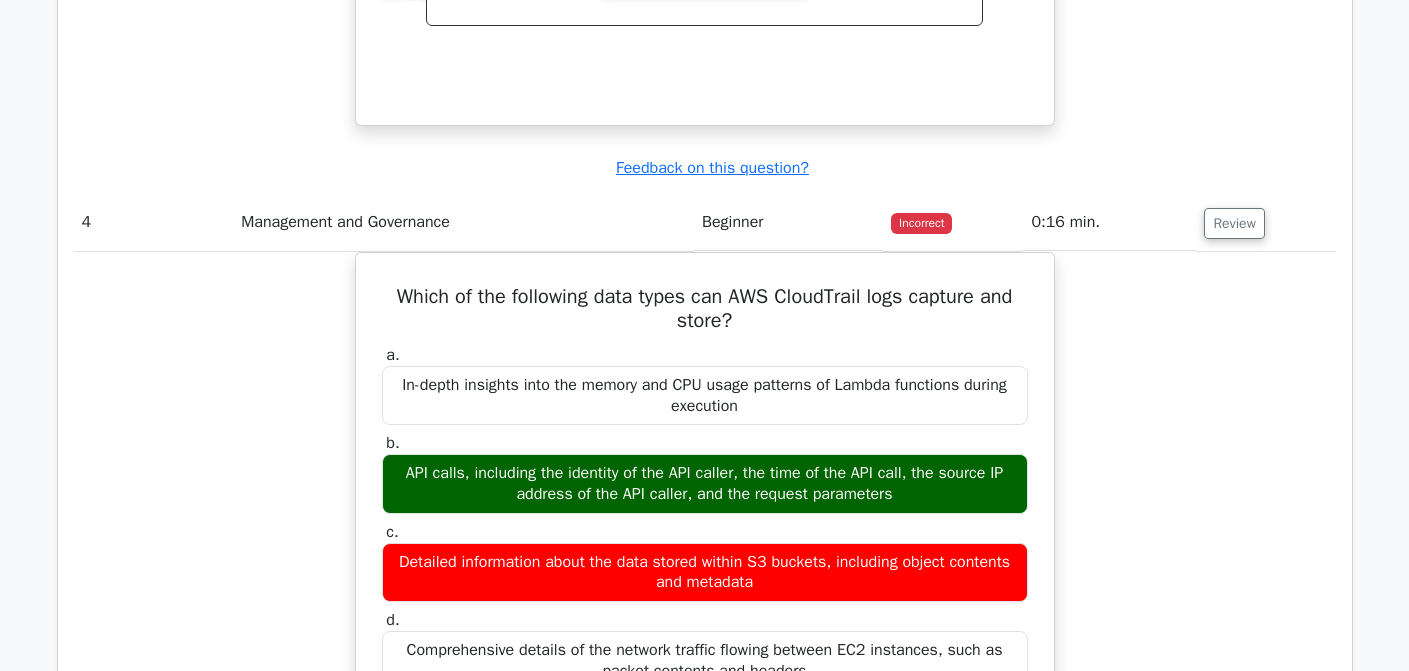 scroll, scrollTop: 3952, scrollLeft: 0, axis: vertical 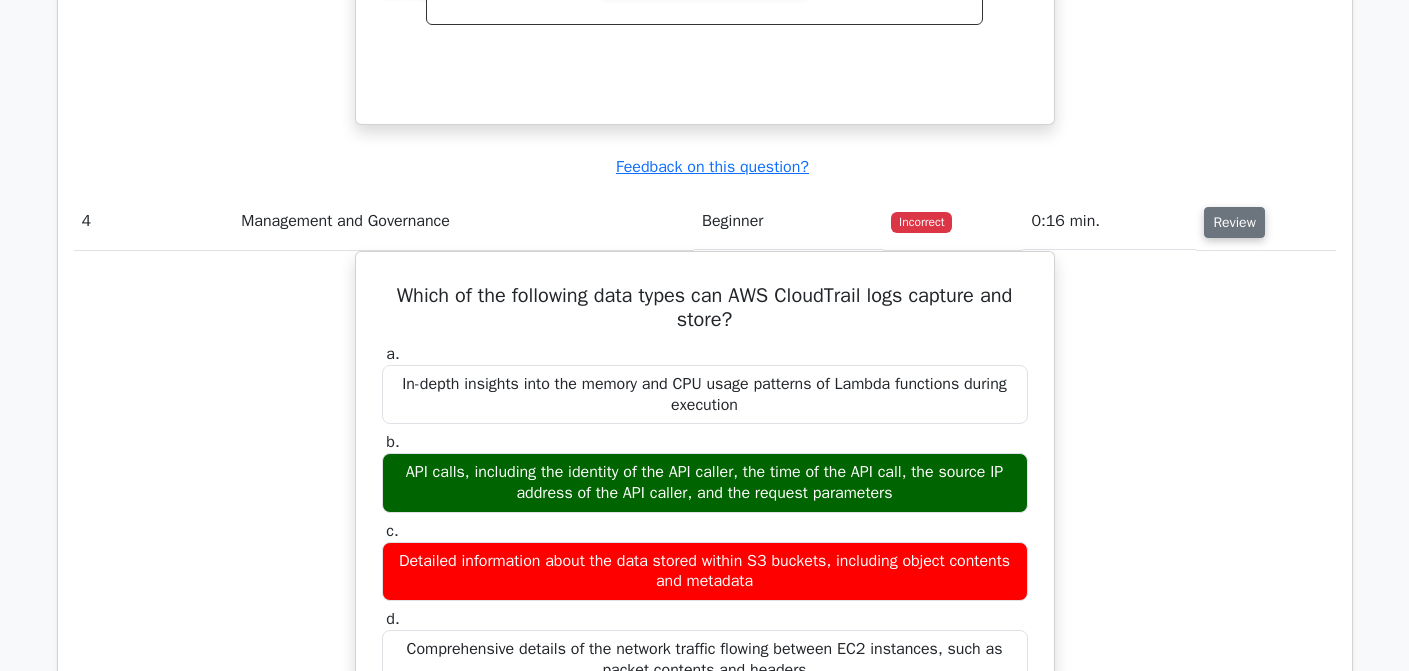 click on "Review" at bounding box center [1234, 222] 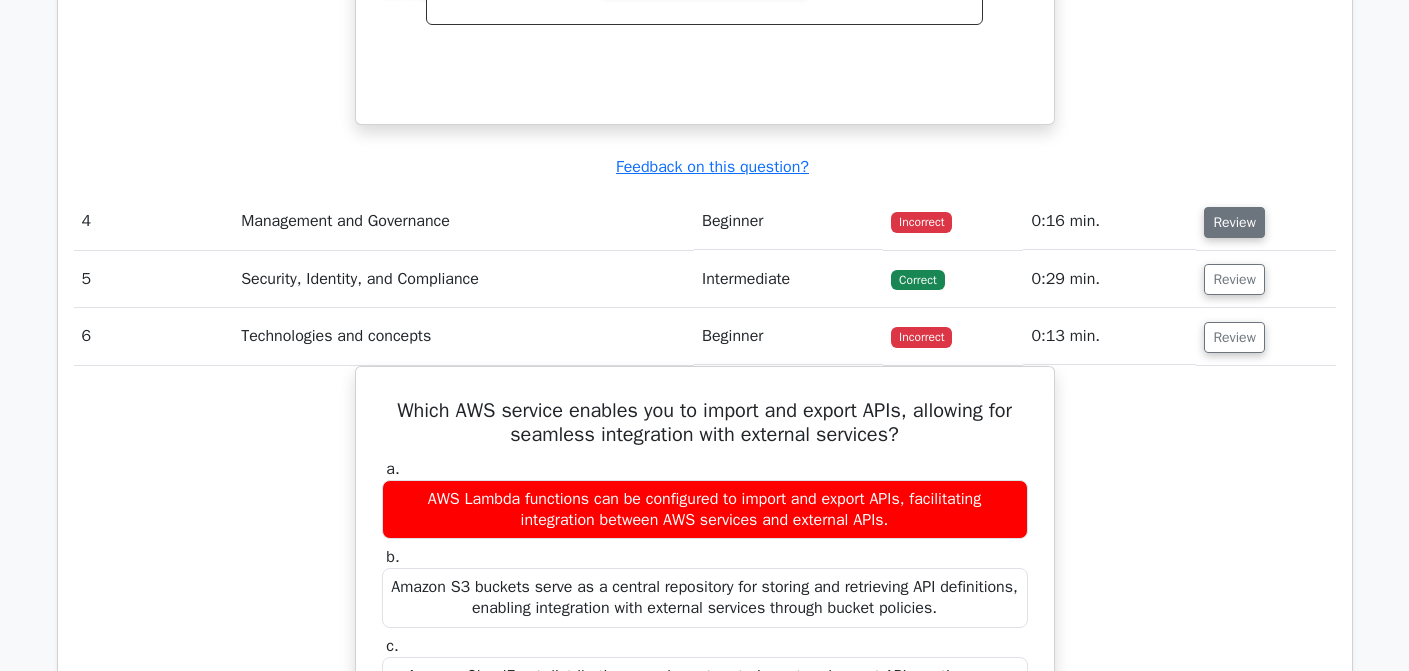 click on "Review" at bounding box center (1234, 222) 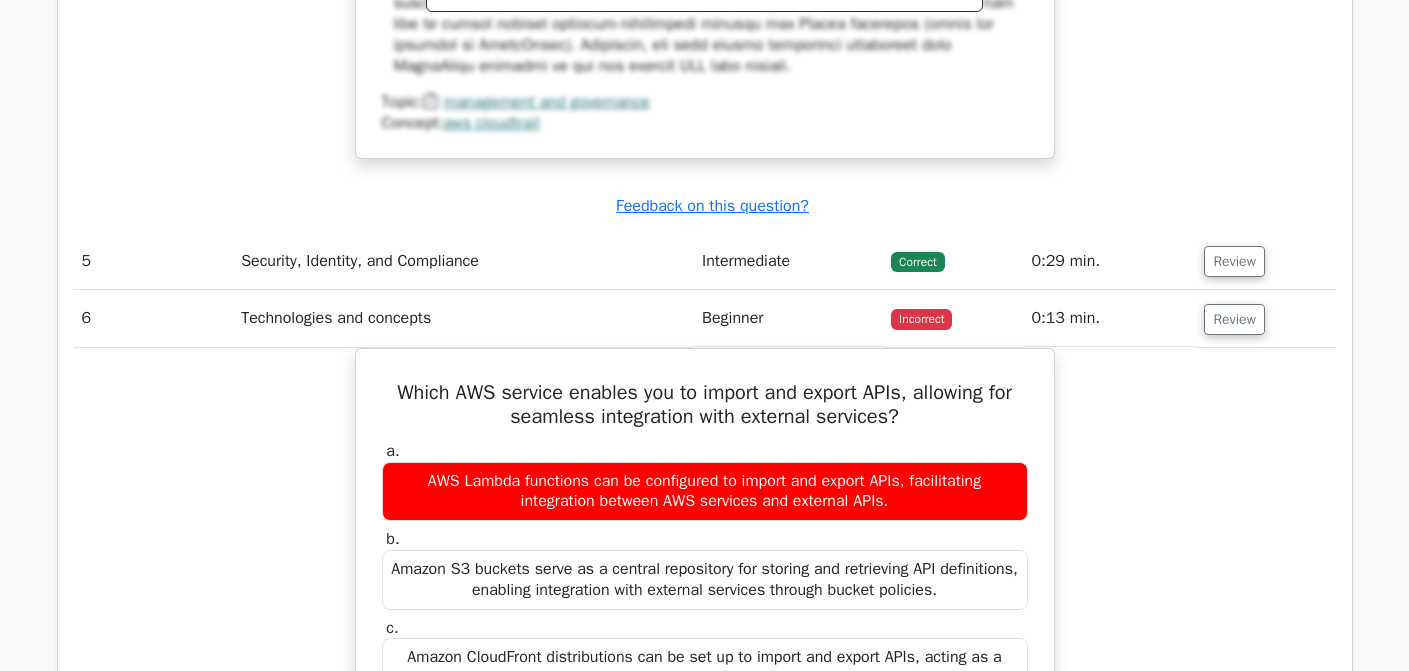 scroll, scrollTop: 4920, scrollLeft: 0, axis: vertical 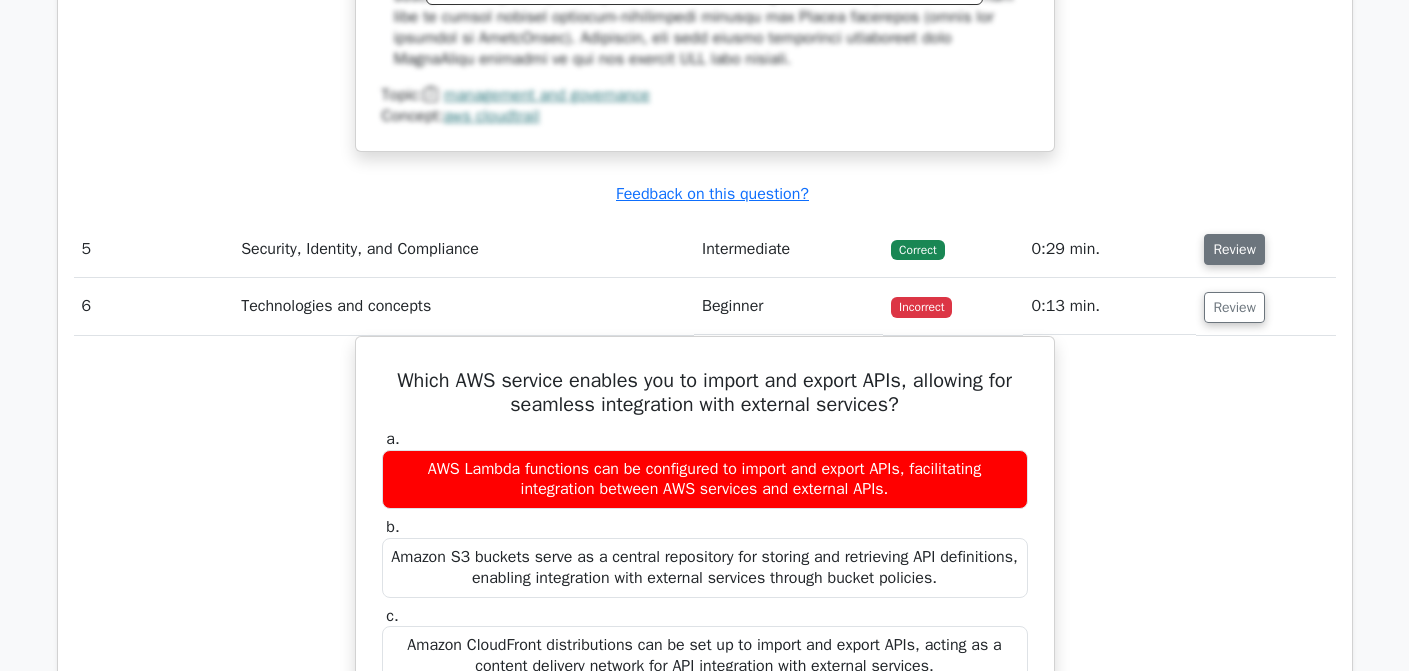 click on "Review" at bounding box center [1234, 249] 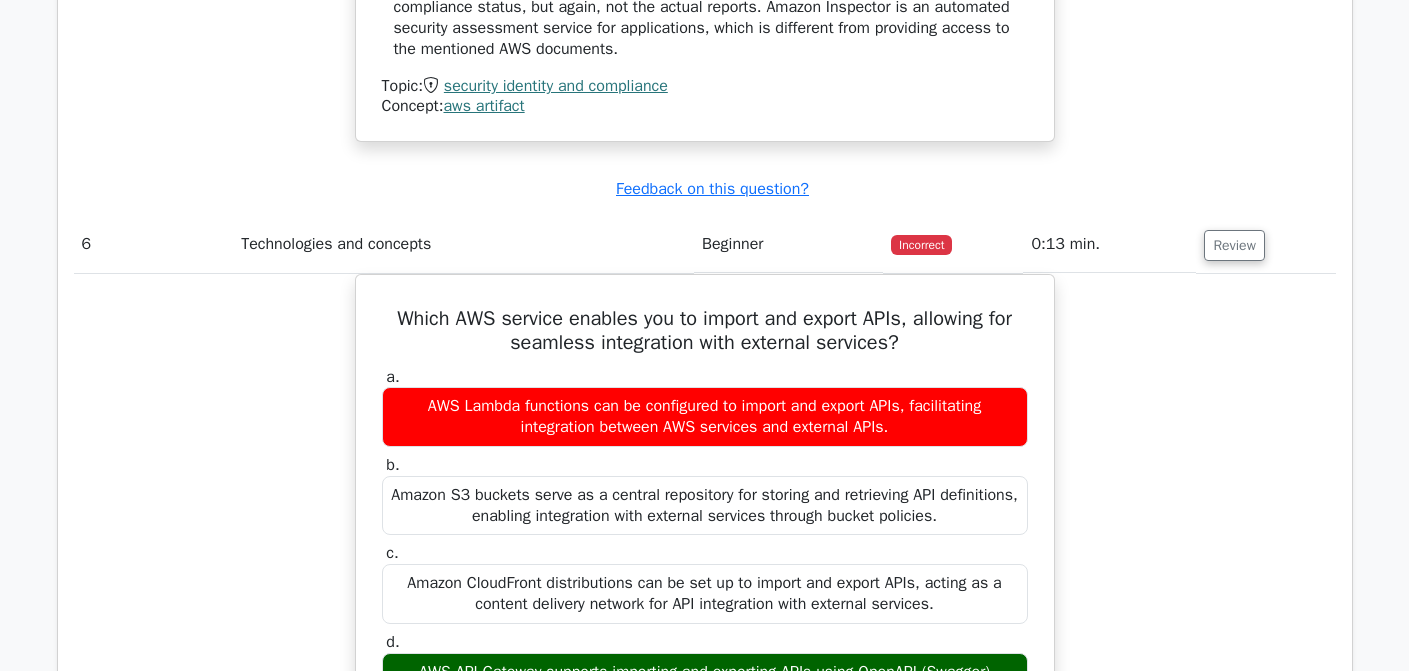 scroll, scrollTop: 5929, scrollLeft: 0, axis: vertical 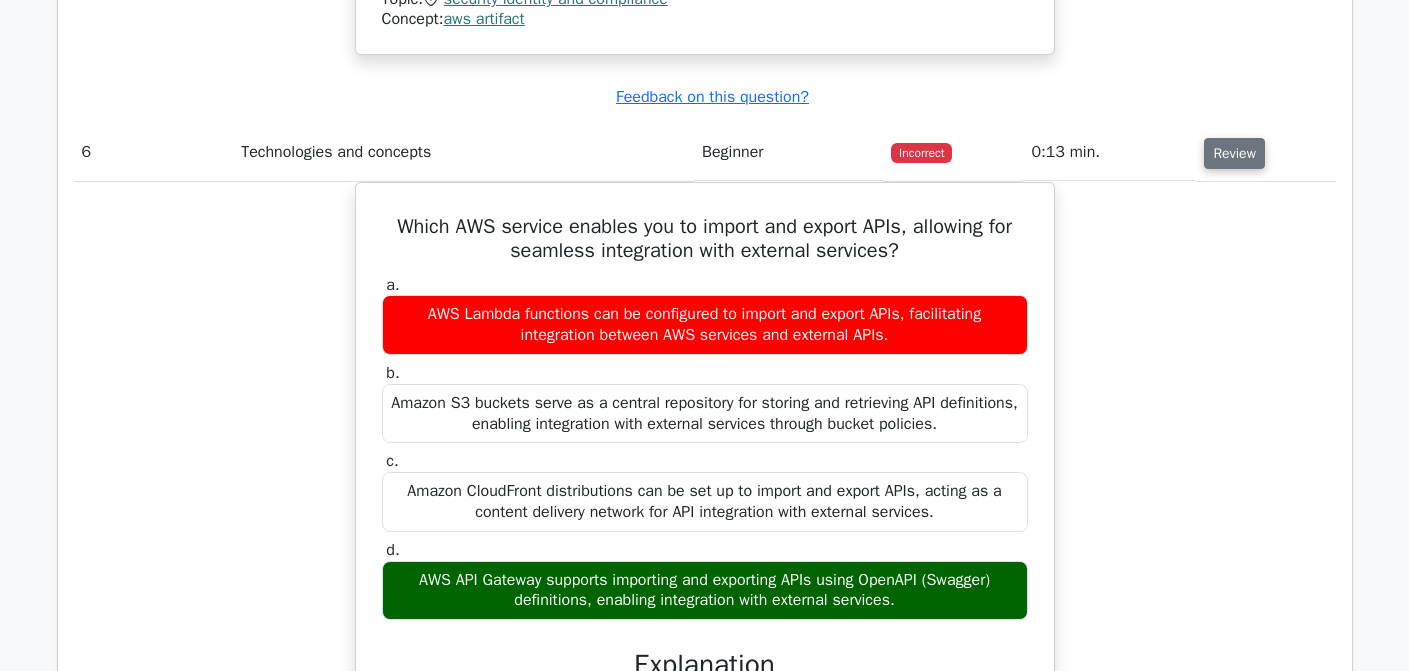 click on "Review" at bounding box center (1234, 153) 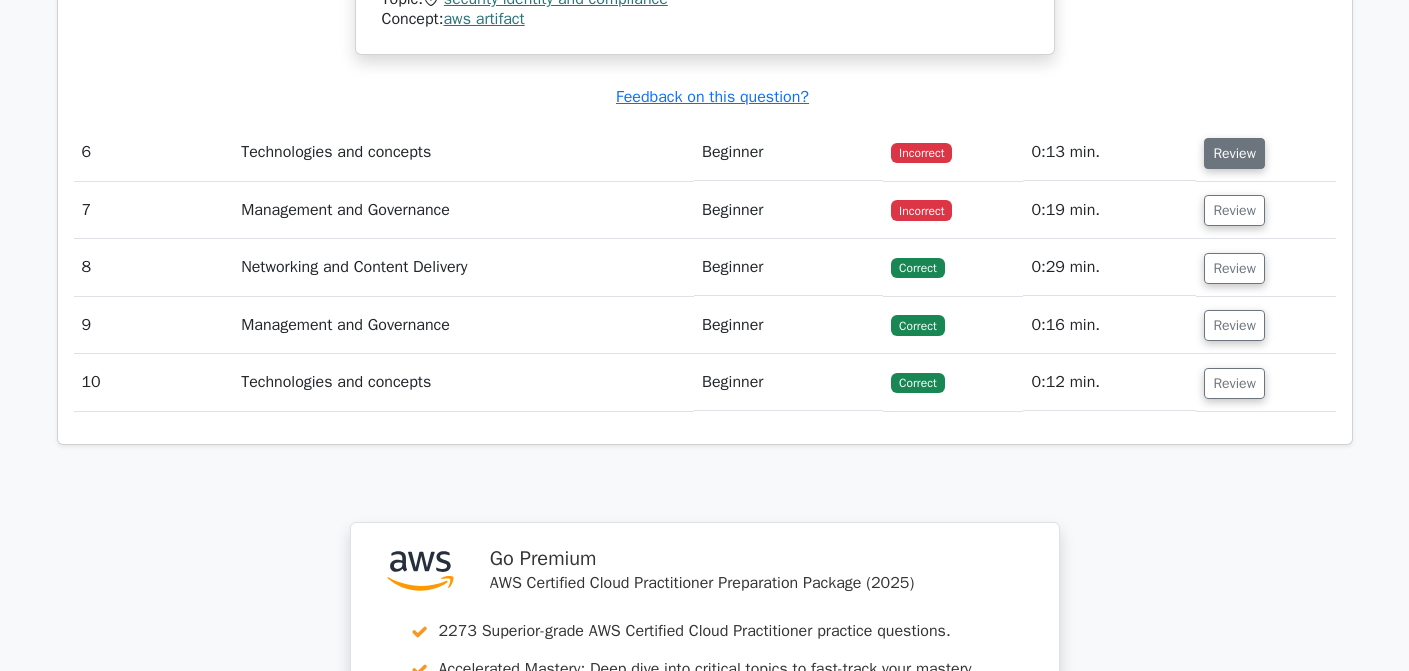 click on "Review" at bounding box center (1234, 153) 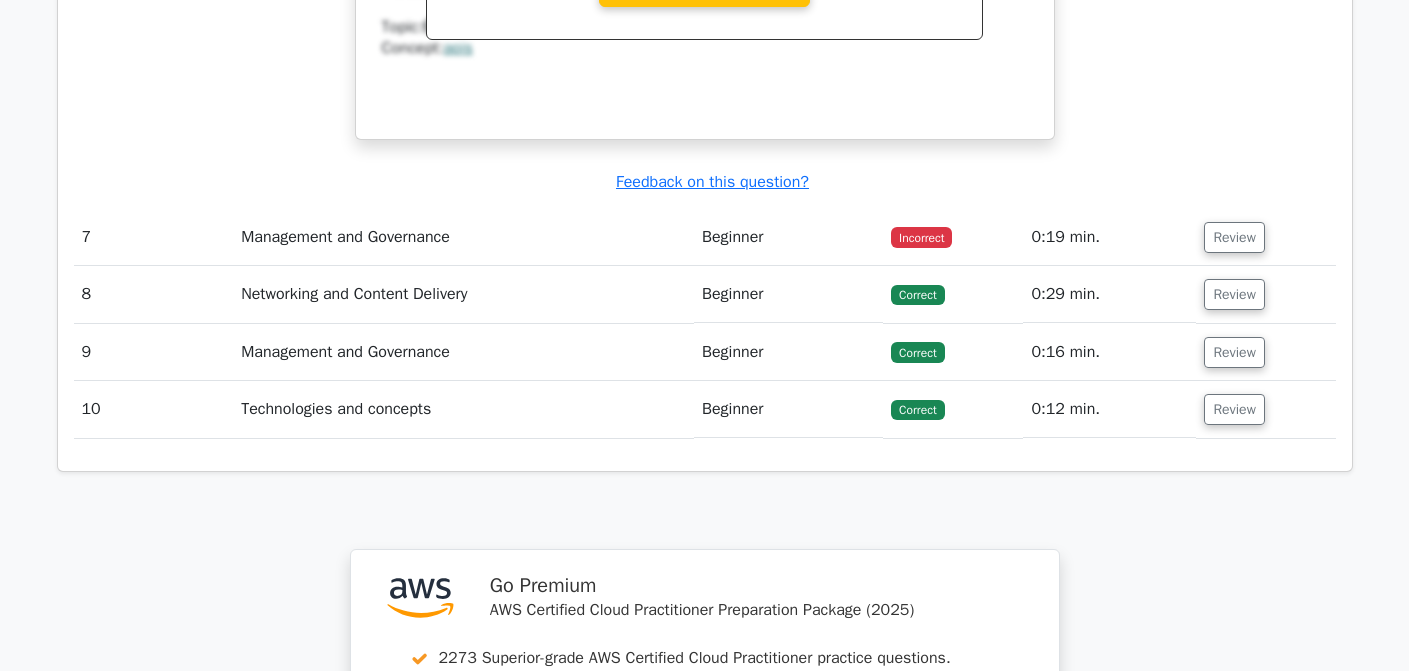 scroll, scrollTop: 6801, scrollLeft: 0, axis: vertical 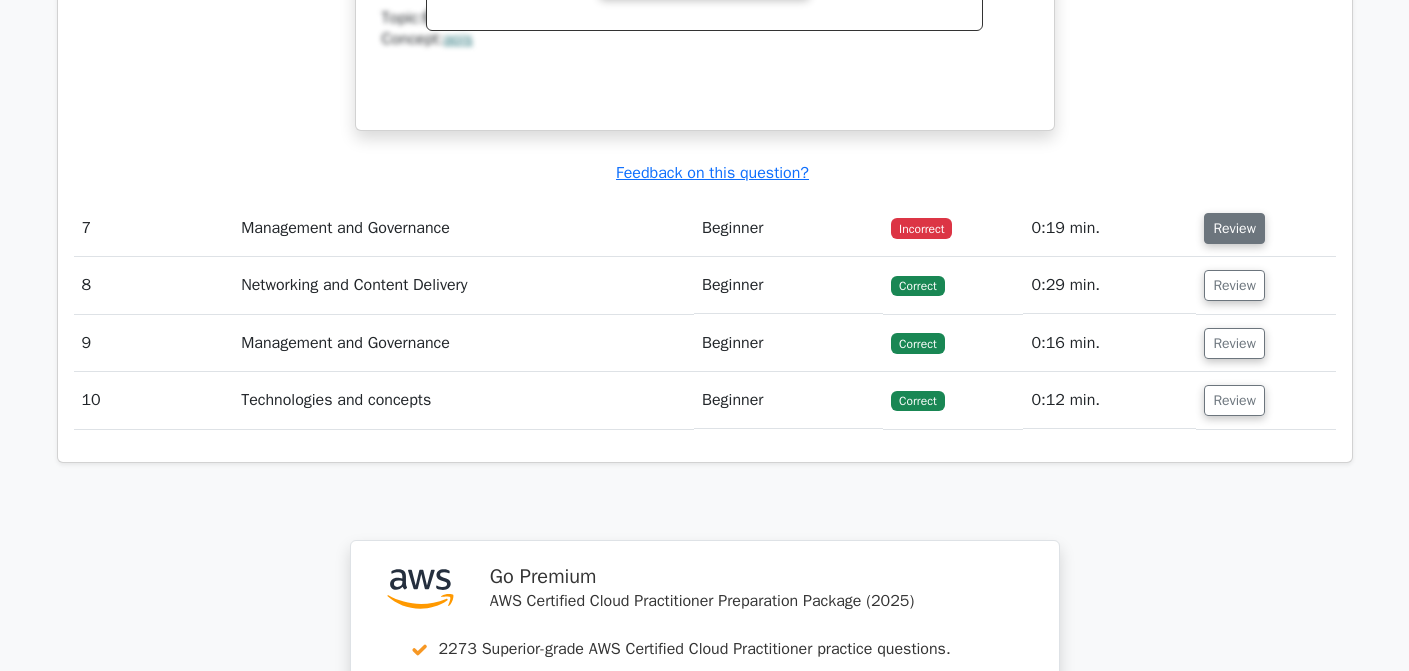 click on "Review" at bounding box center (1234, 228) 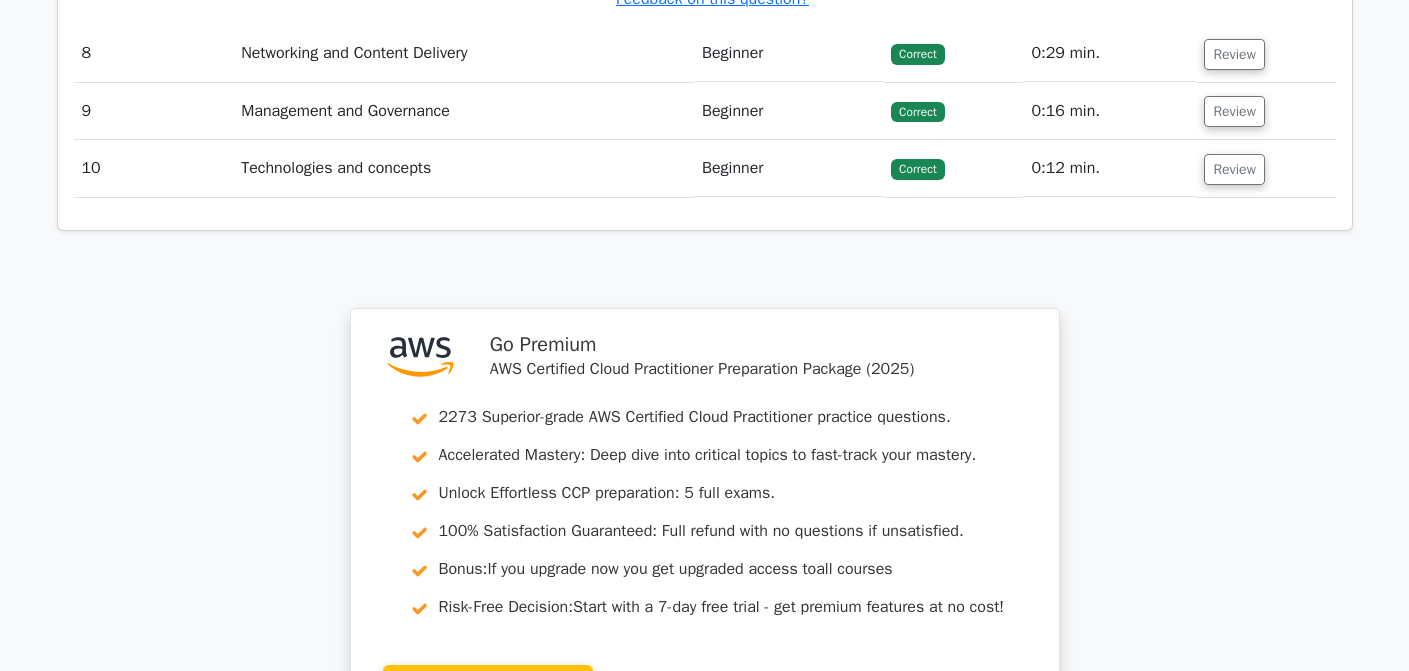 scroll, scrollTop: 7846, scrollLeft: 0, axis: vertical 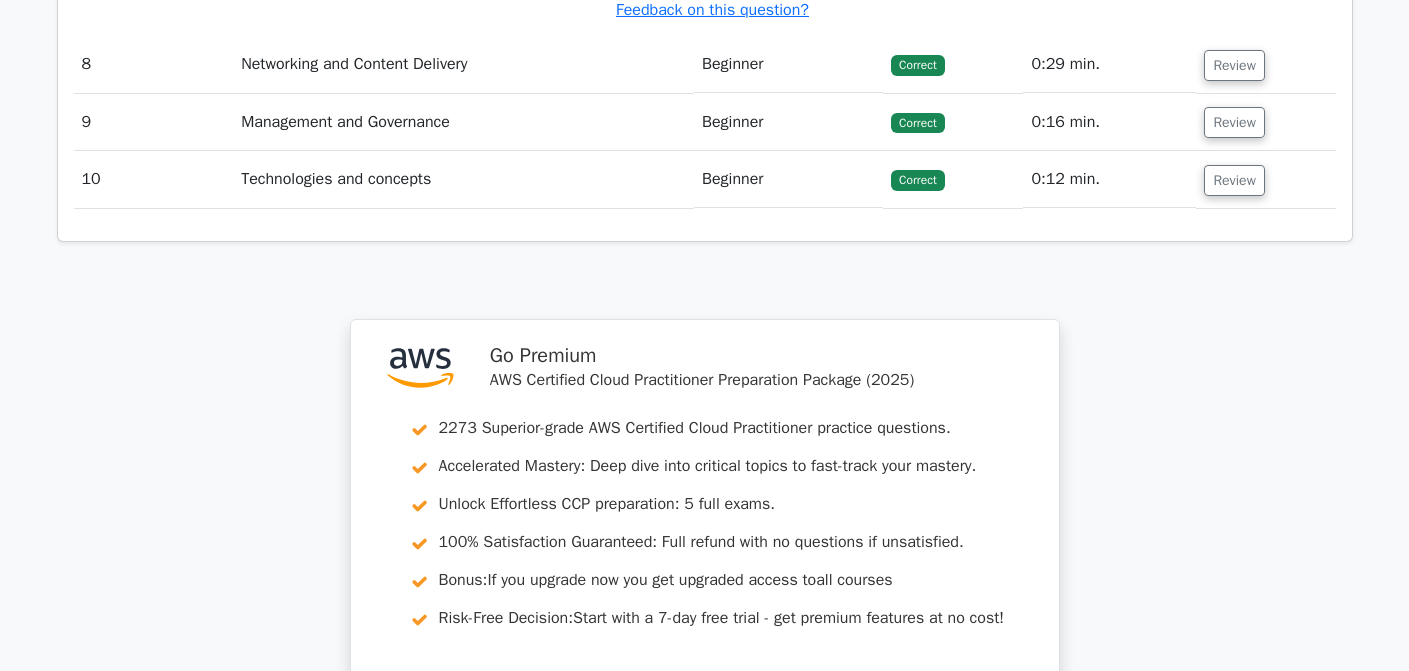click on "Review" at bounding box center [1265, 64] 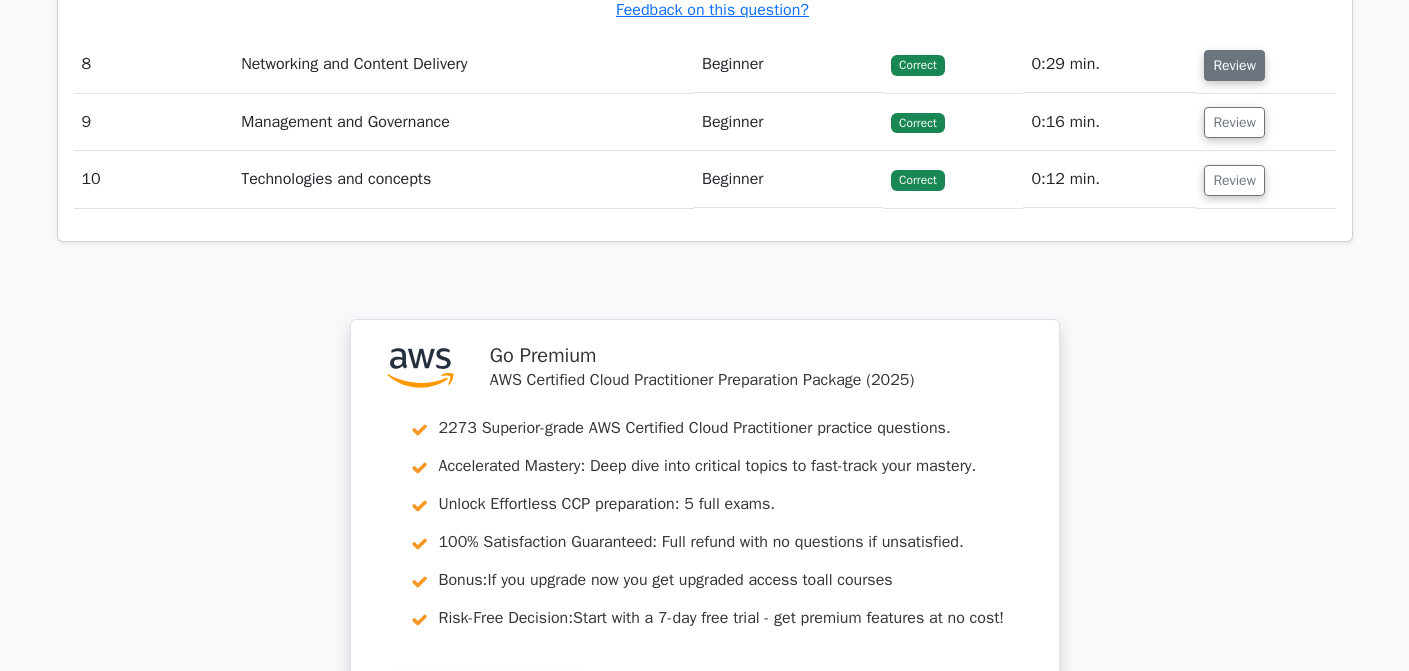 click on "Review" at bounding box center [1234, 65] 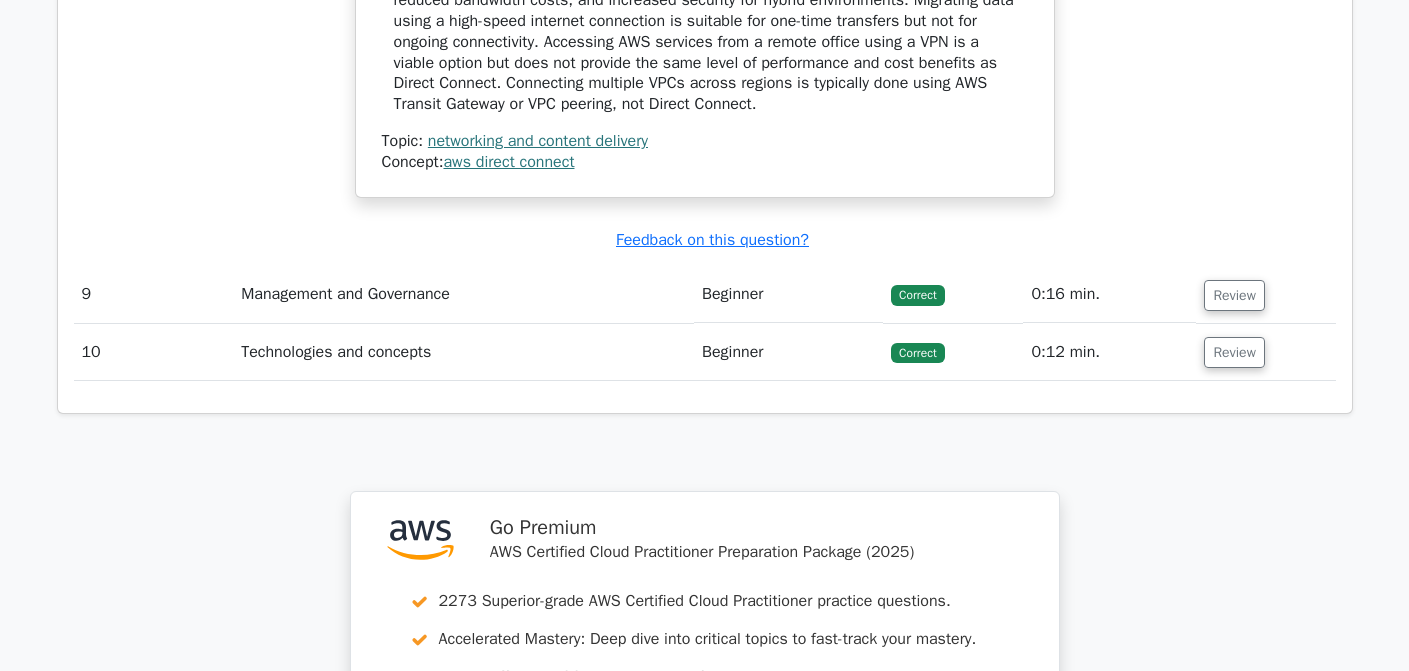 scroll, scrollTop: 8554, scrollLeft: 0, axis: vertical 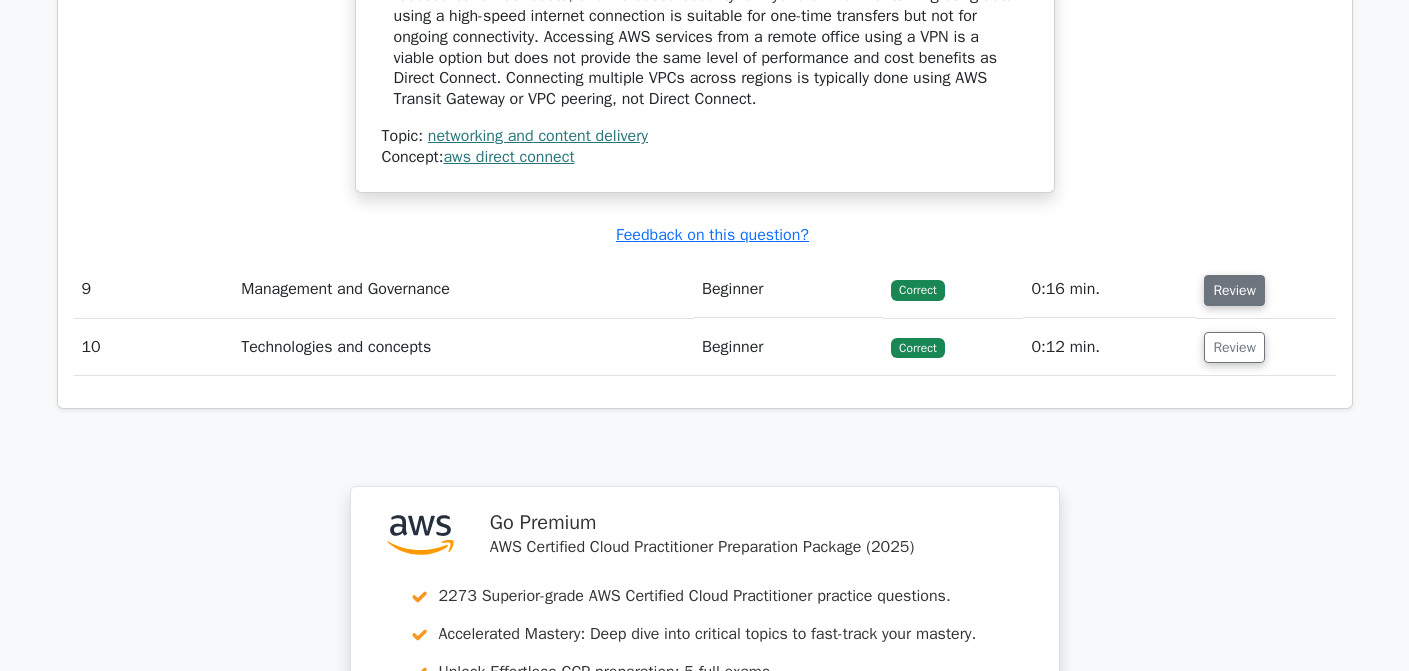 click on "Review" at bounding box center [1234, 290] 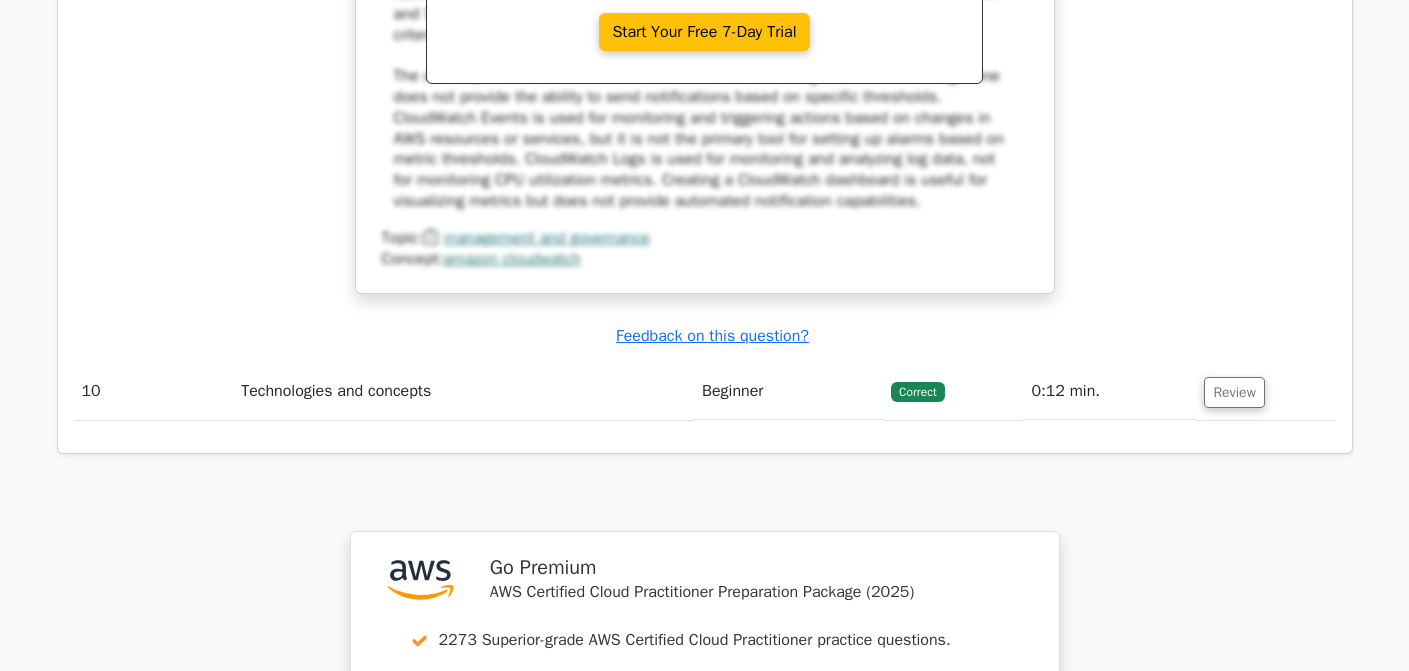scroll, scrollTop: 9563, scrollLeft: 0, axis: vertical 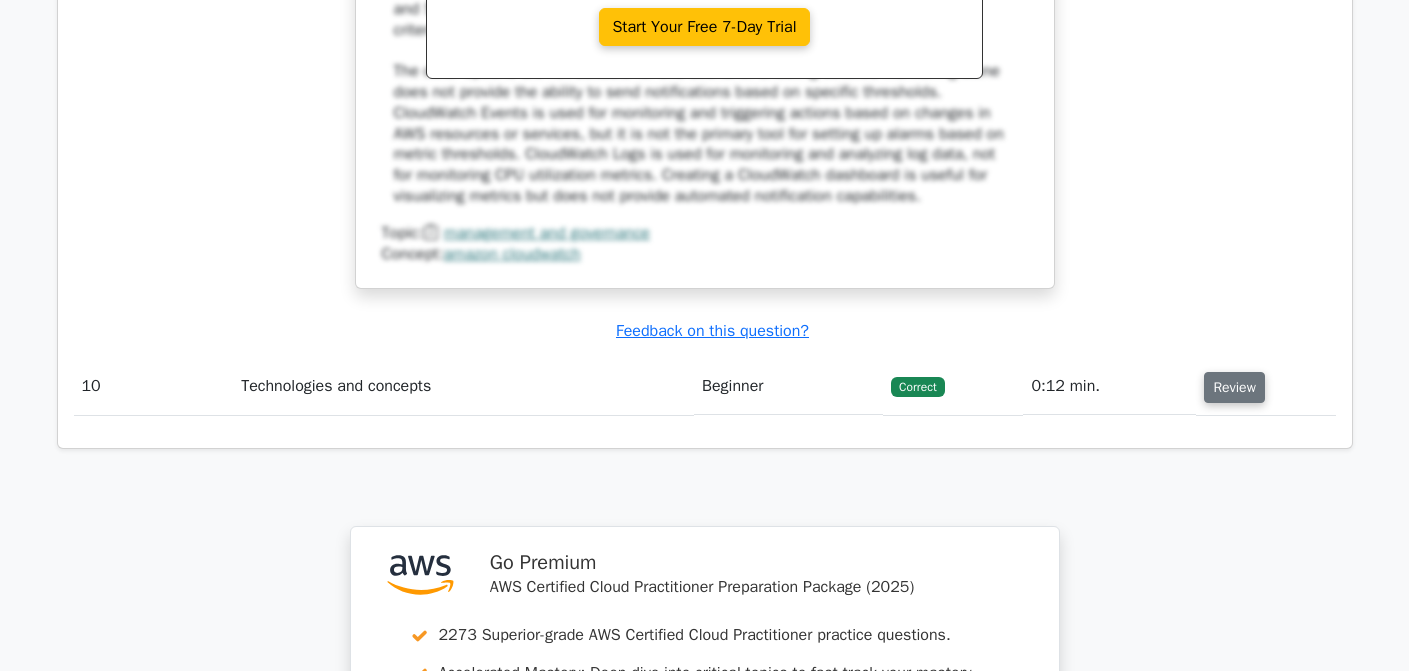 click on "Review" at bounding box center (1234, 387) 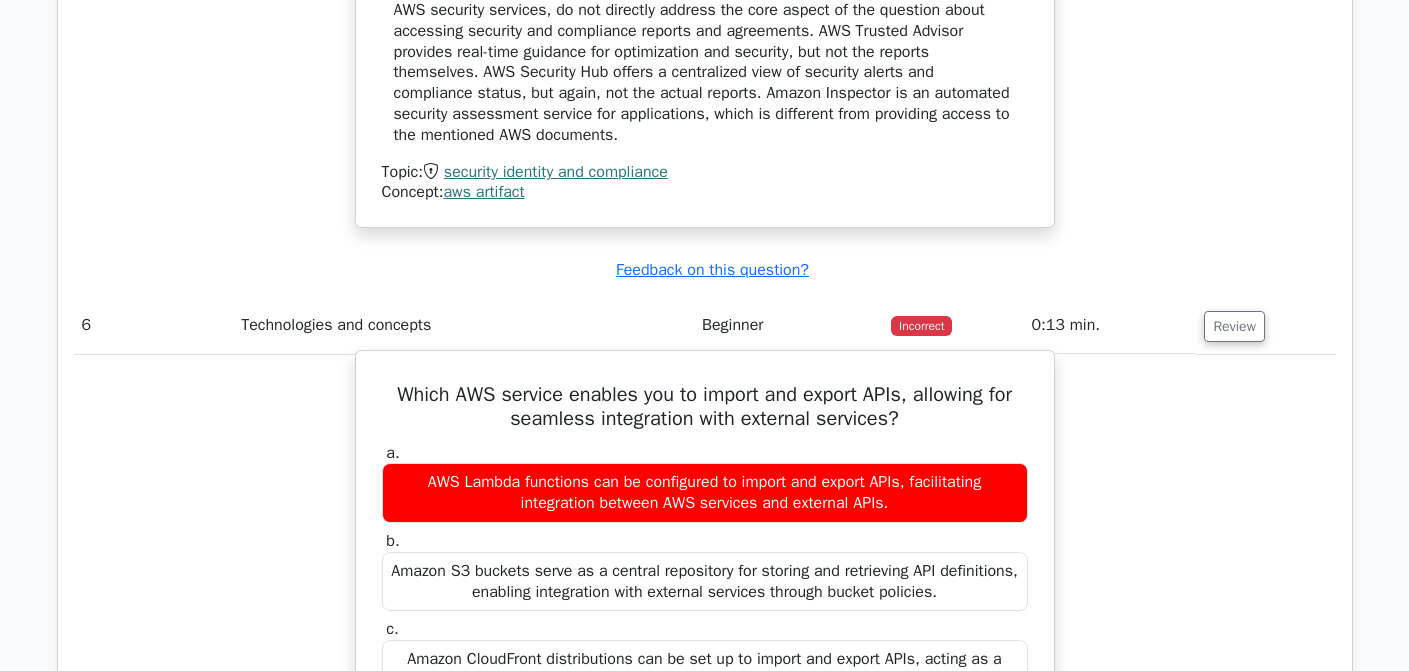 scroll, scrollTop: 5706, scrollLeft: 0, axis: vertical 